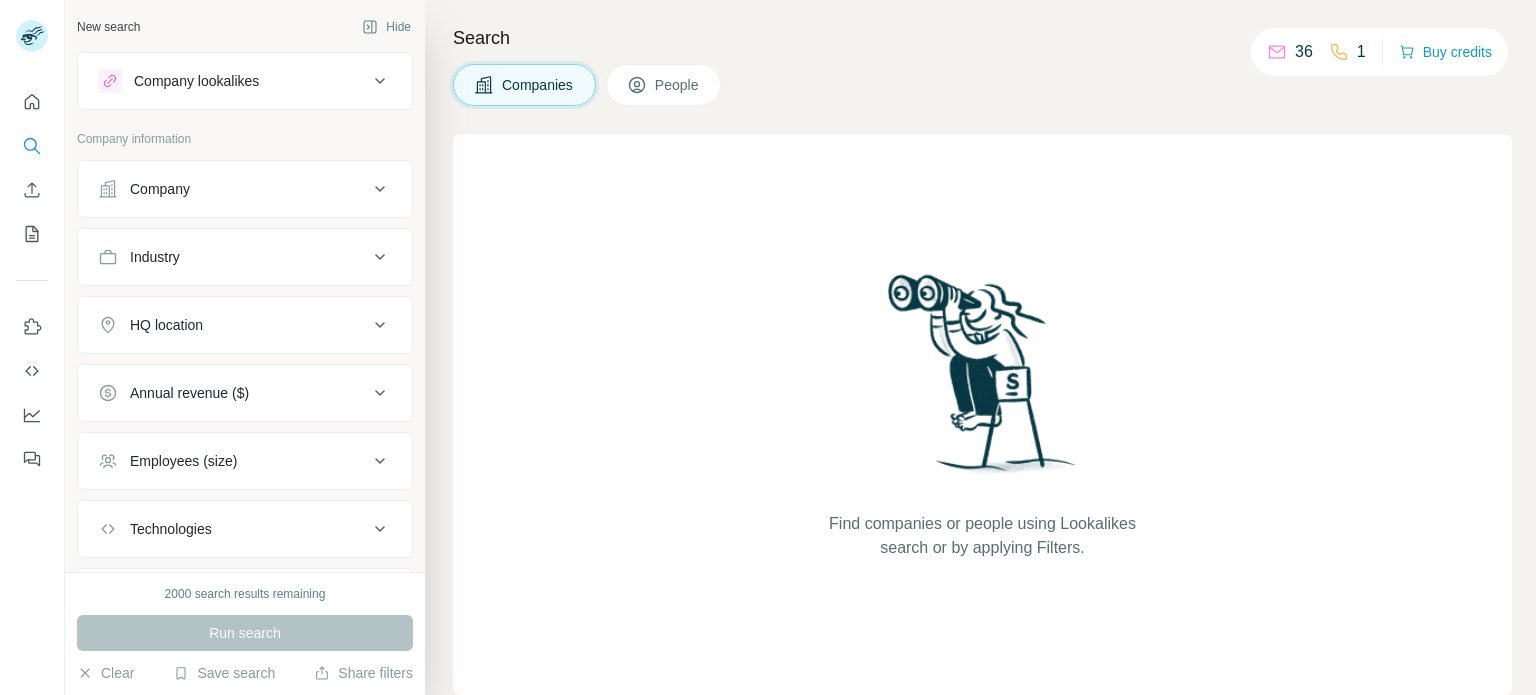scroll, scrollTop: 0, scrollLeft: 0, axis: both 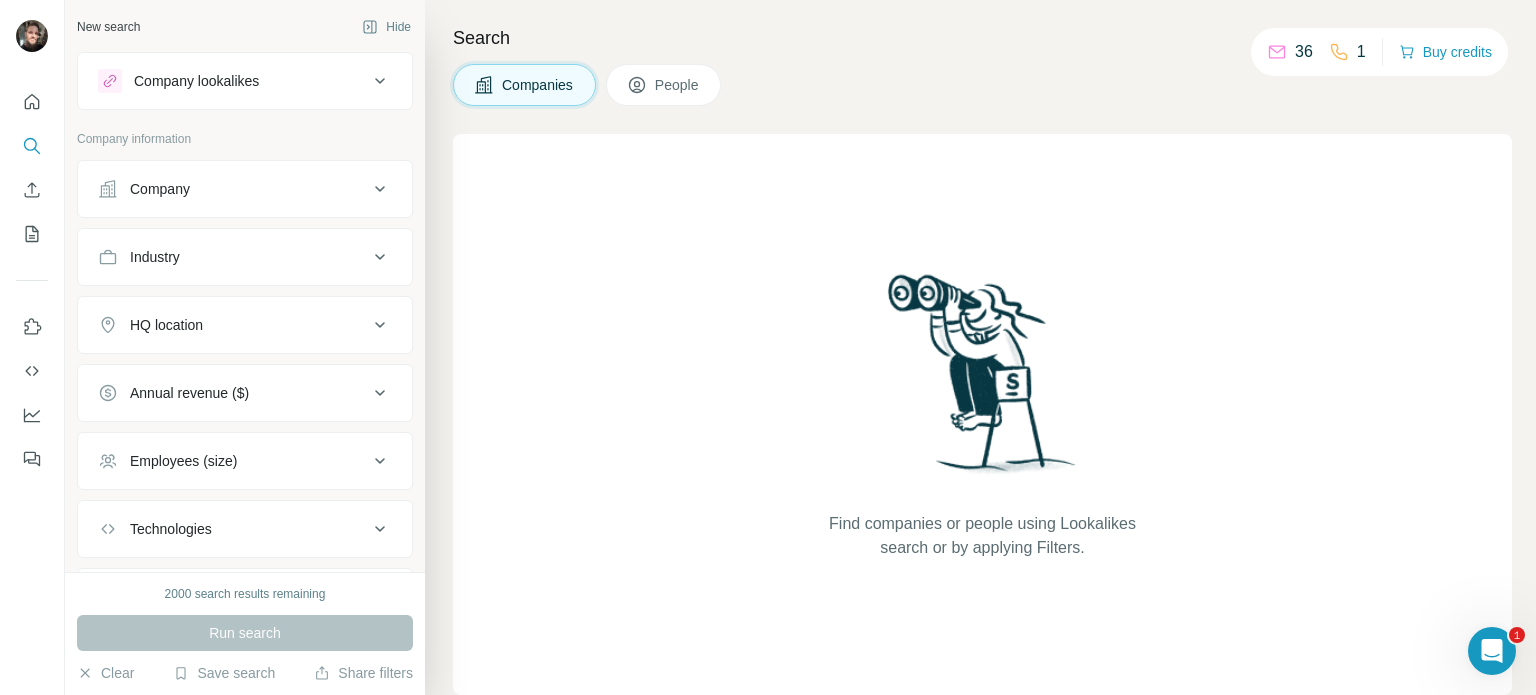 click on "Company" at bounding box center [233, 189] 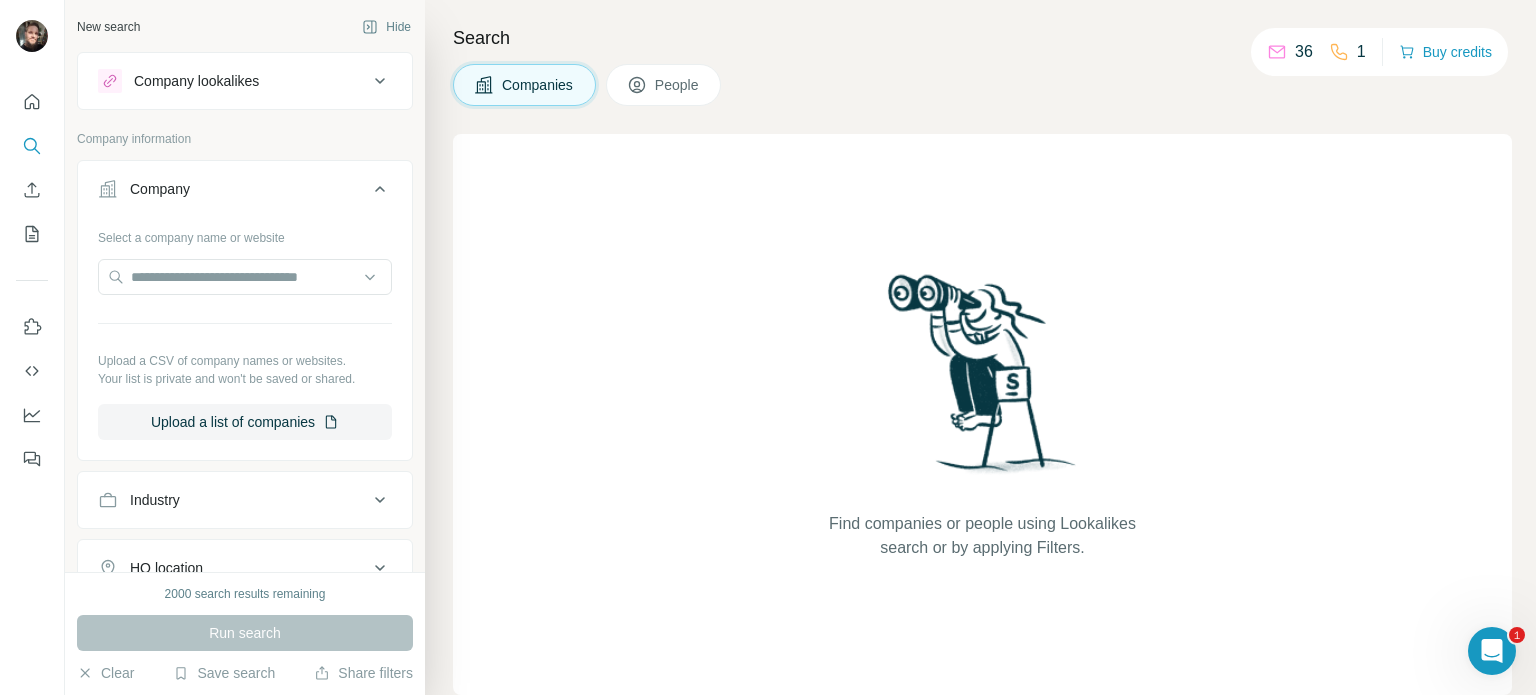 click 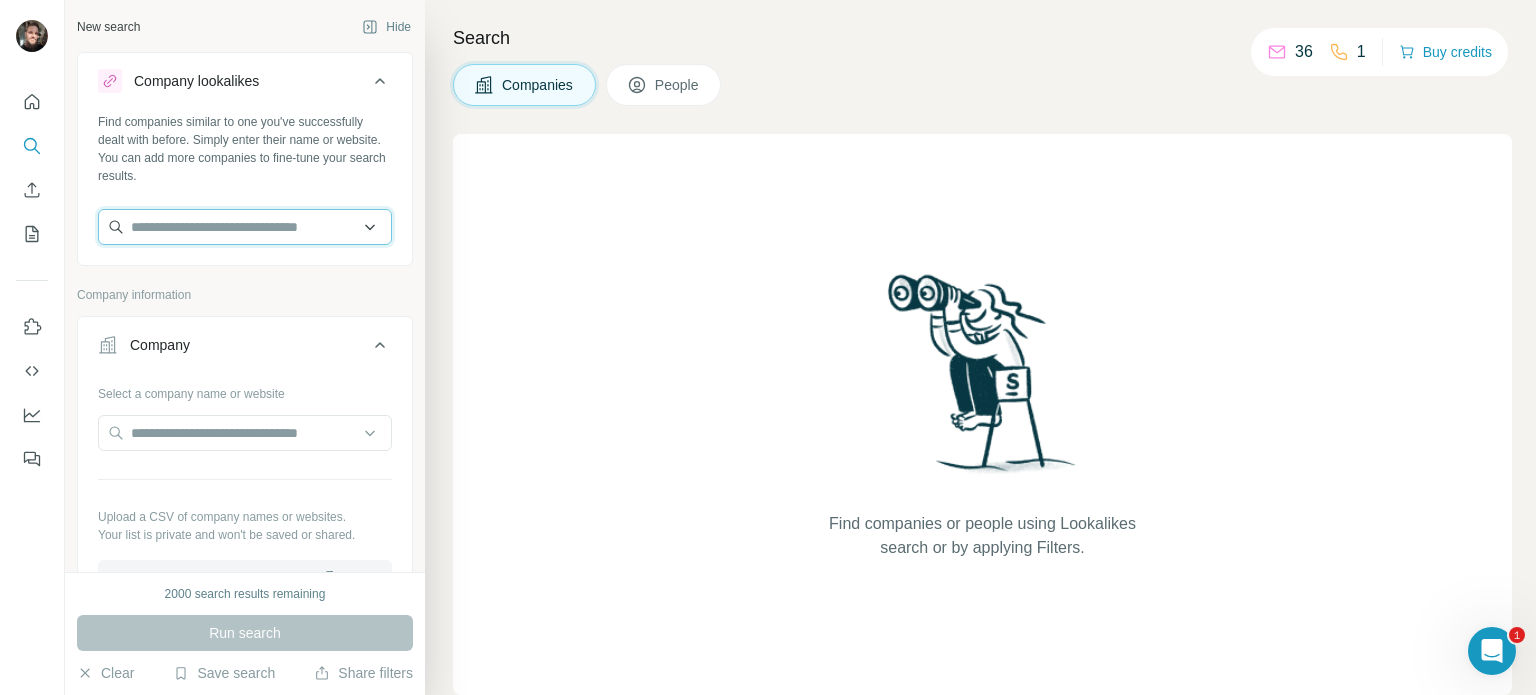 click at bounding box center [245, 227] 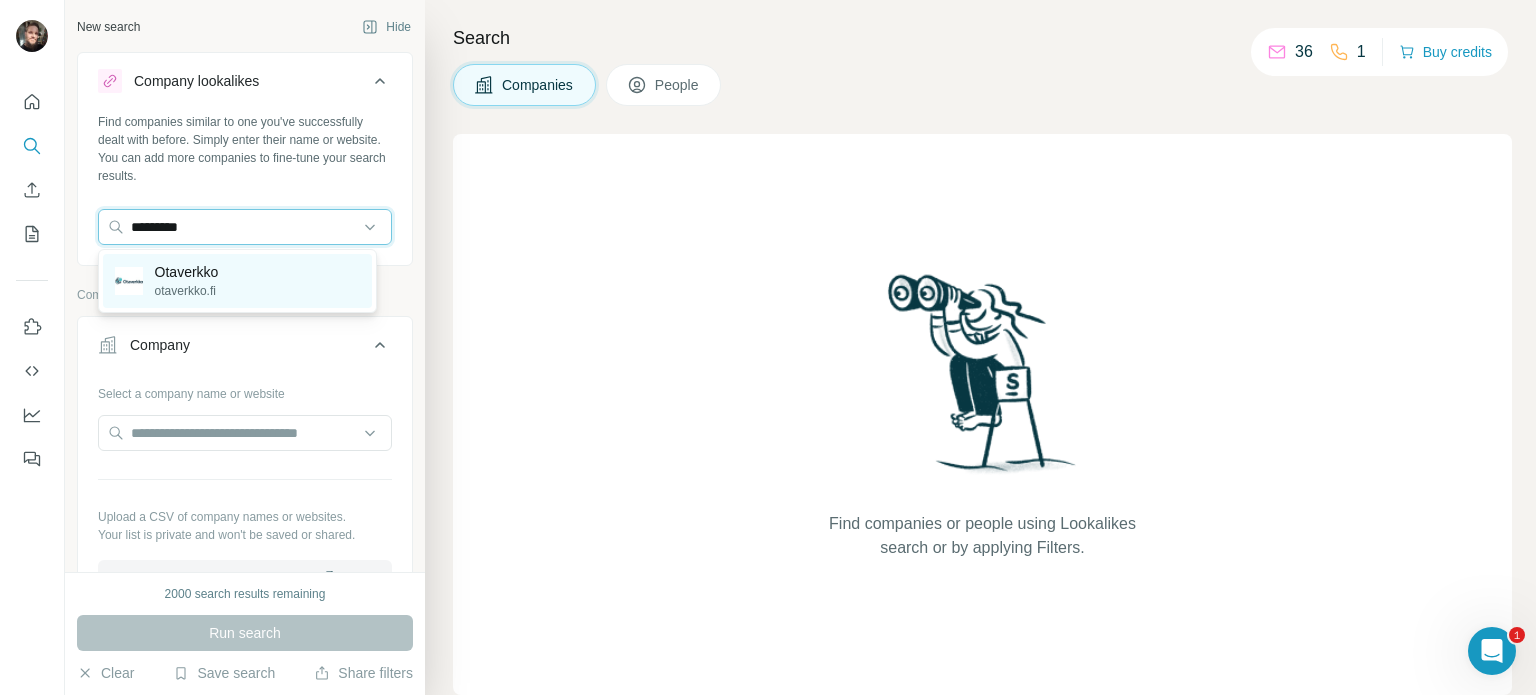 type on "*********" 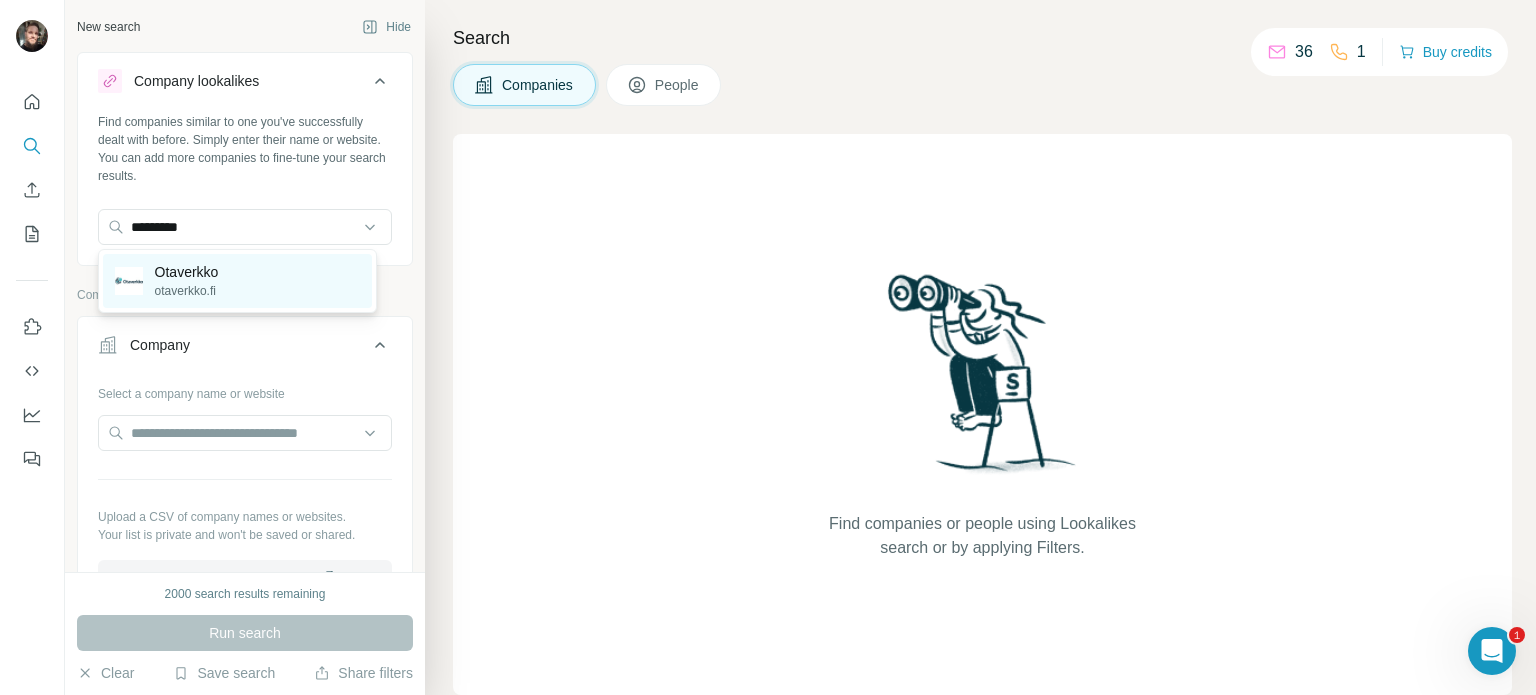 click on "Otaverkko otaverkko.com" at bounding box center [237, 281] 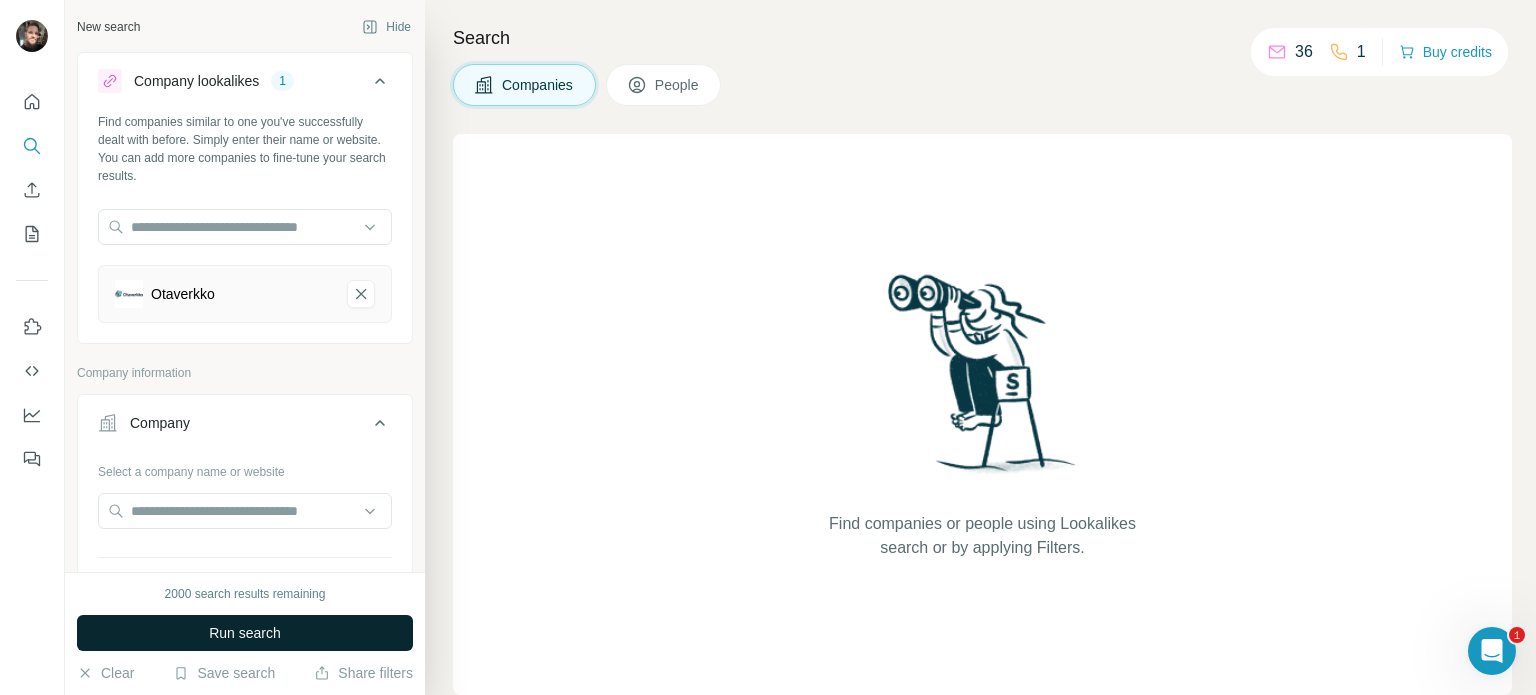 click on "Run search" at bounding box center [245, 633] 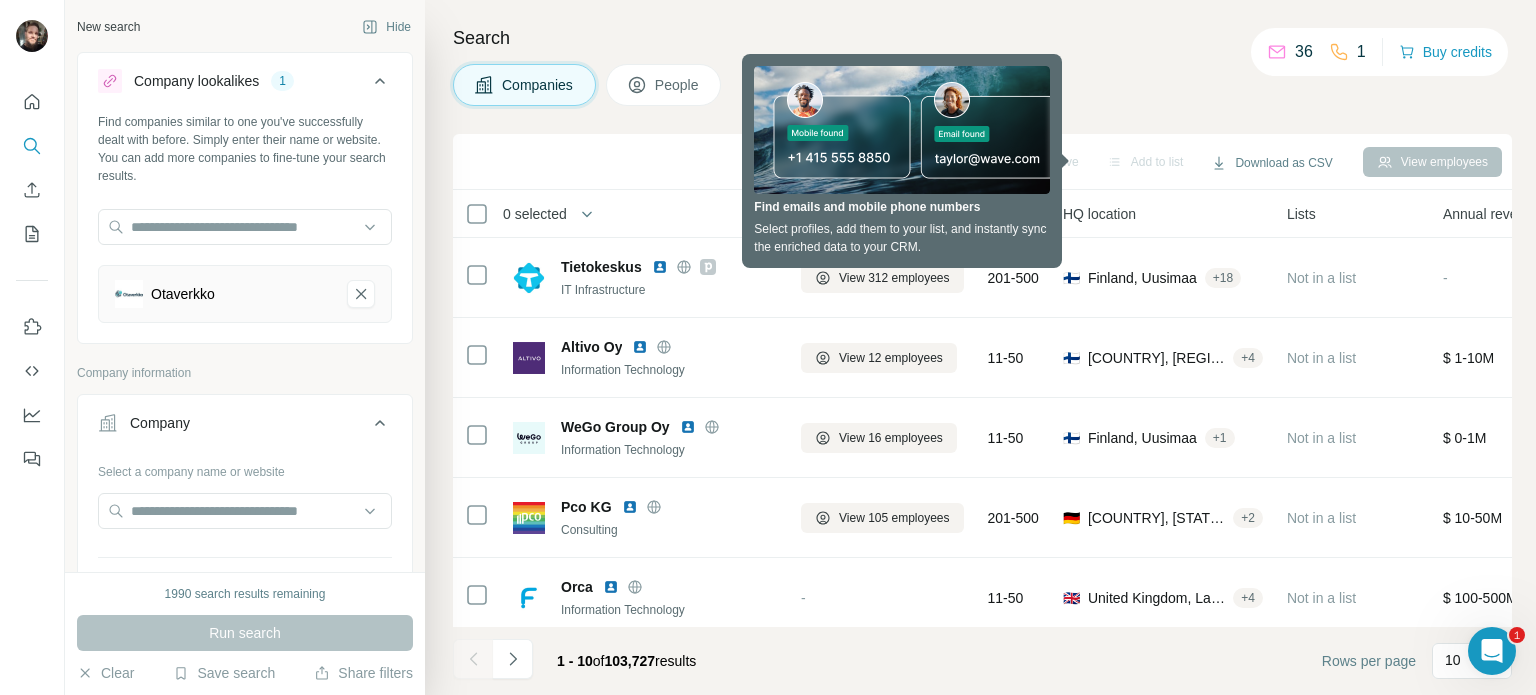 click on "Employees" at bounding box center [882, 213] 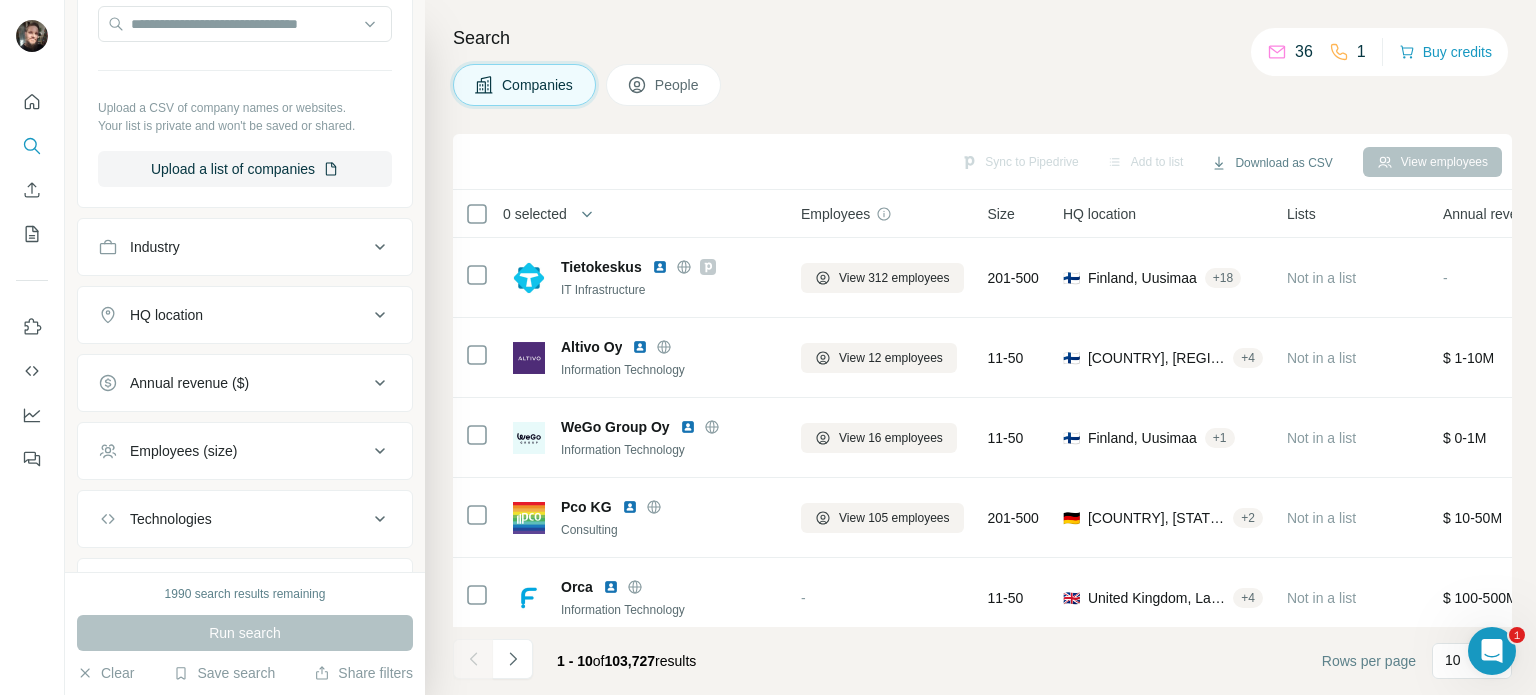 scroll, scrollTop: 482, scrollLeft: 0, axis: vertical 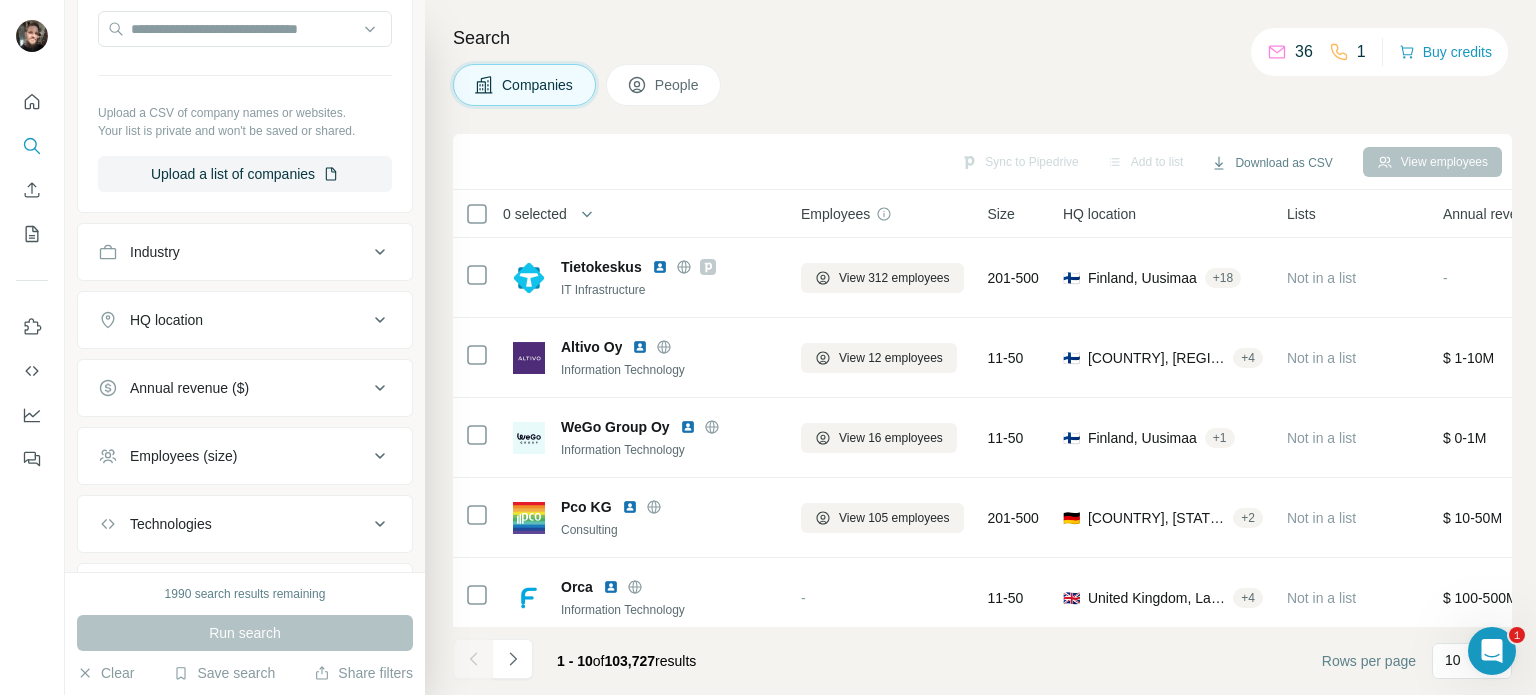 click on "HQ location" at bounding box center [245, 320] 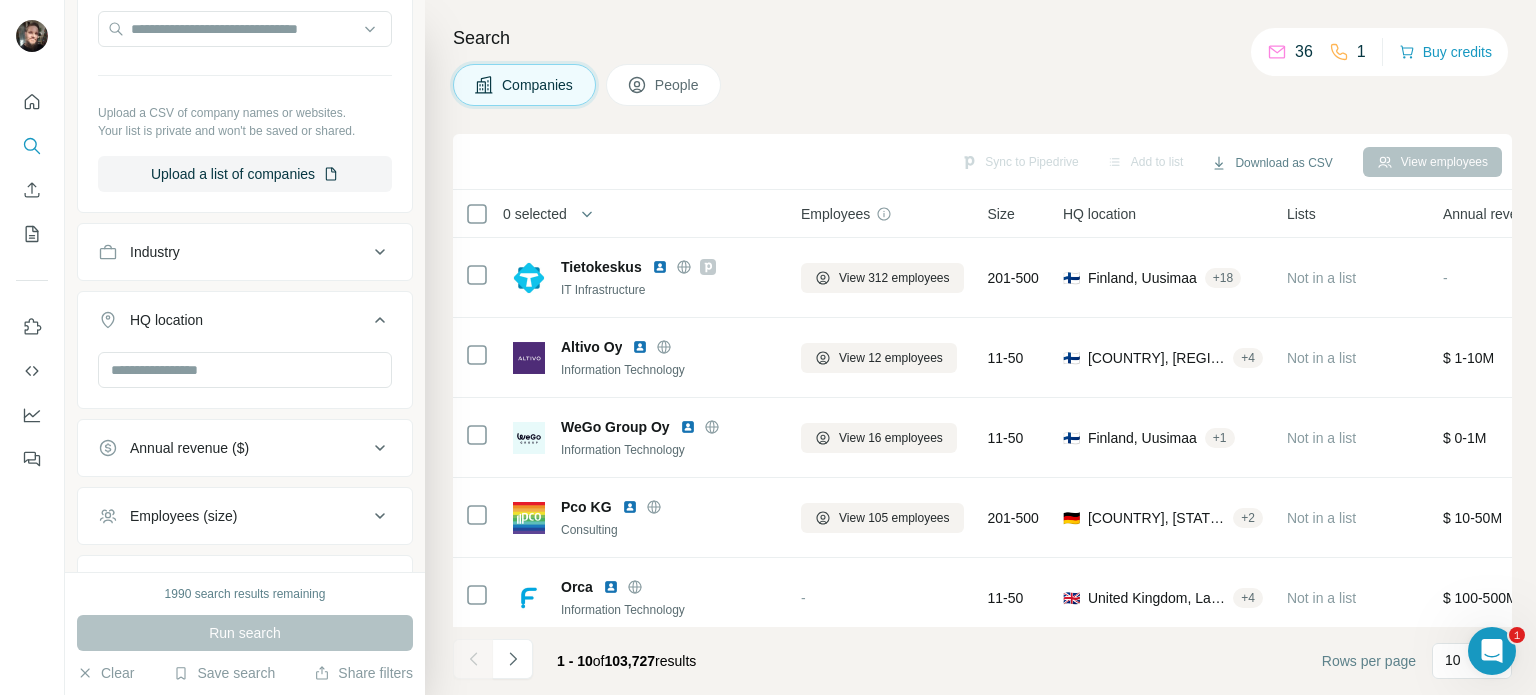 type 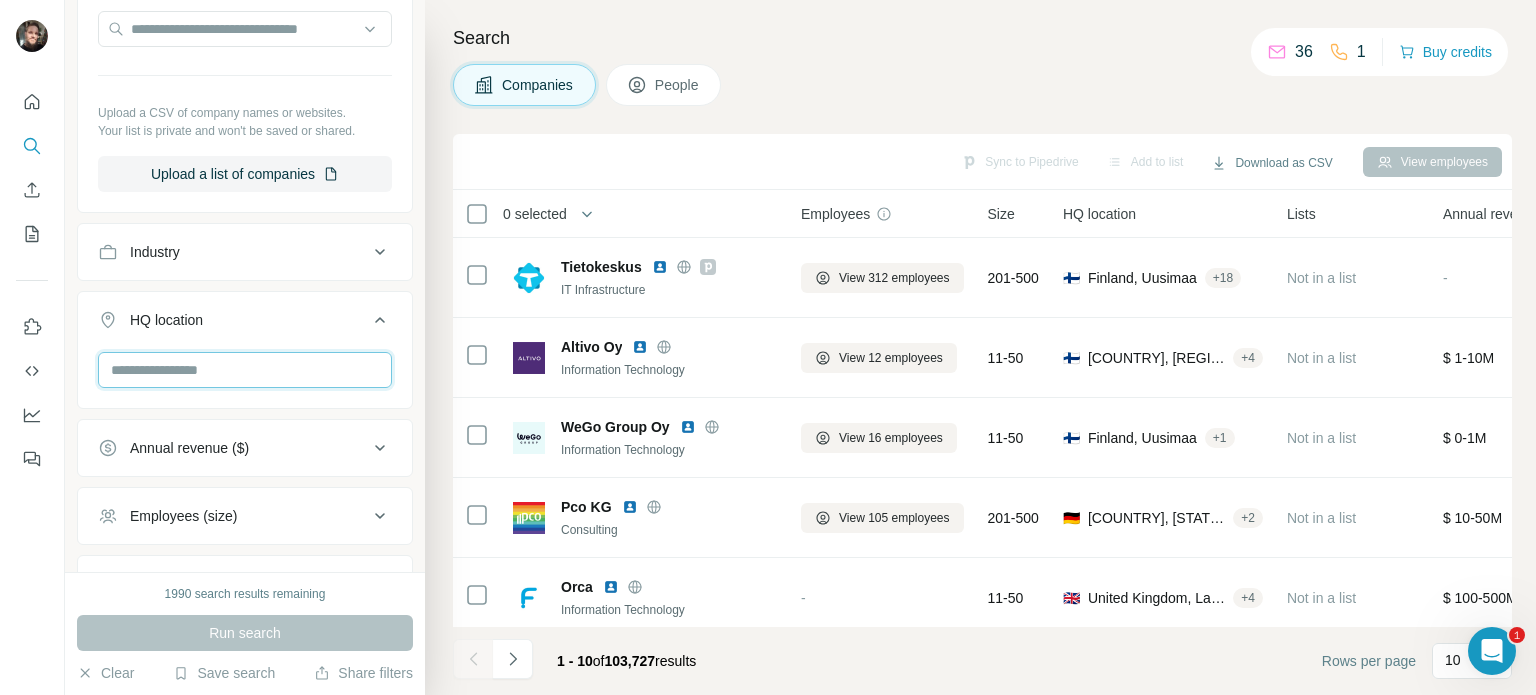 click at bounding box center (245, 370) 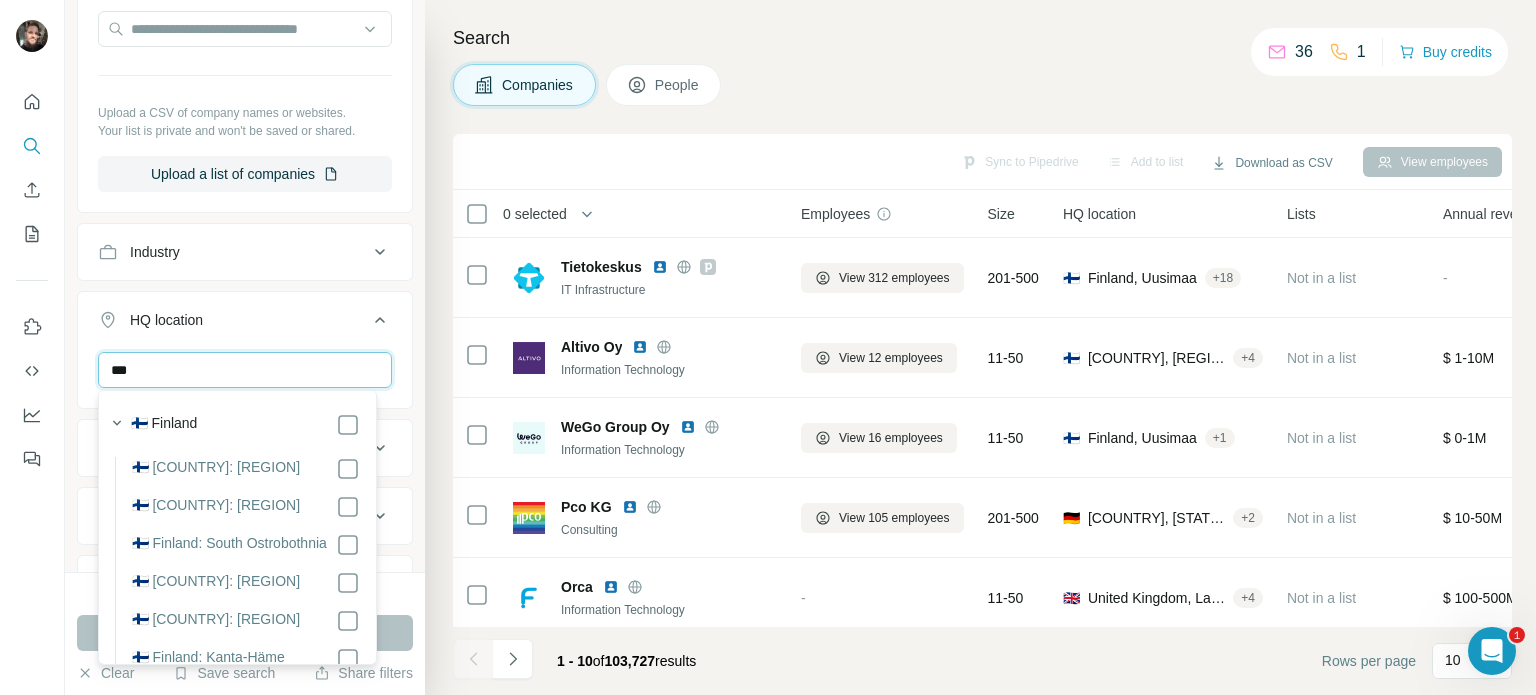 type on "***" 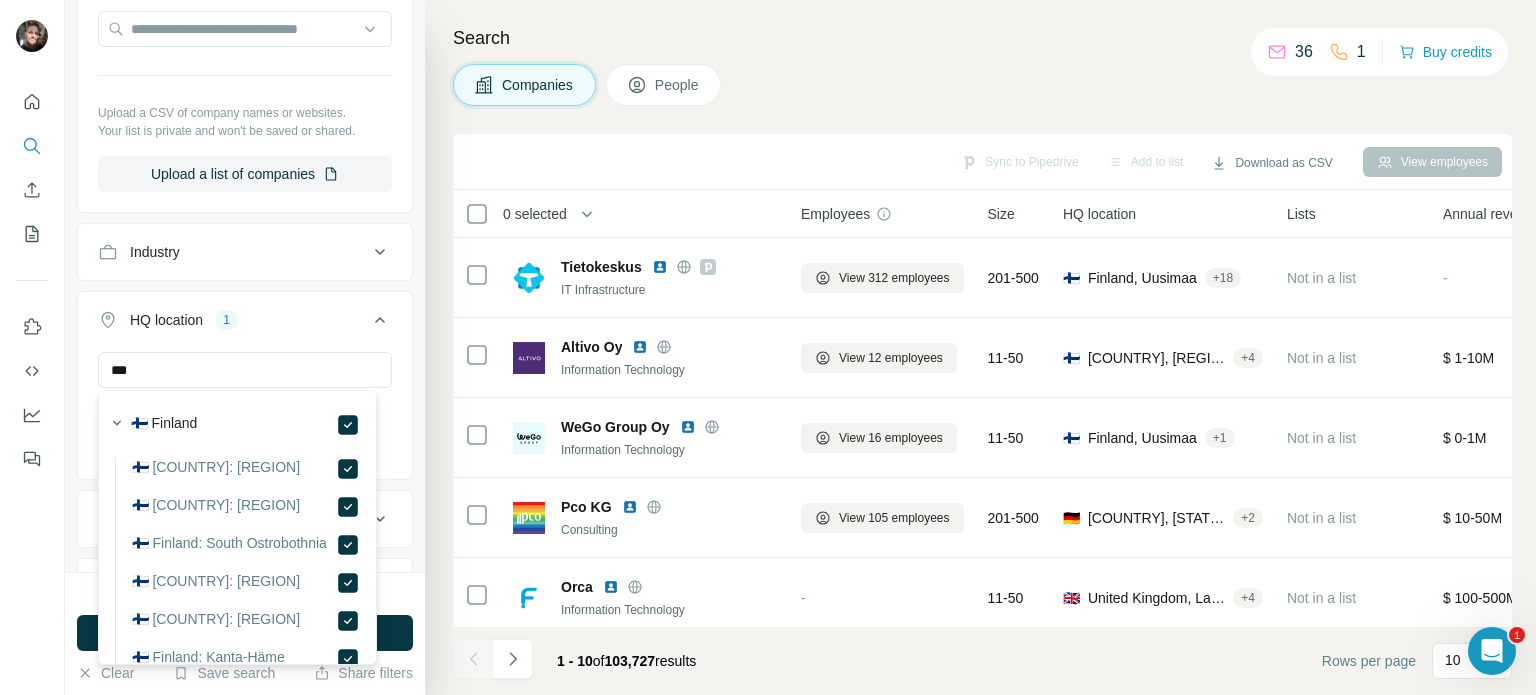 click on "Upload a CSV of company names or websites." at bounding box center (245, 113) 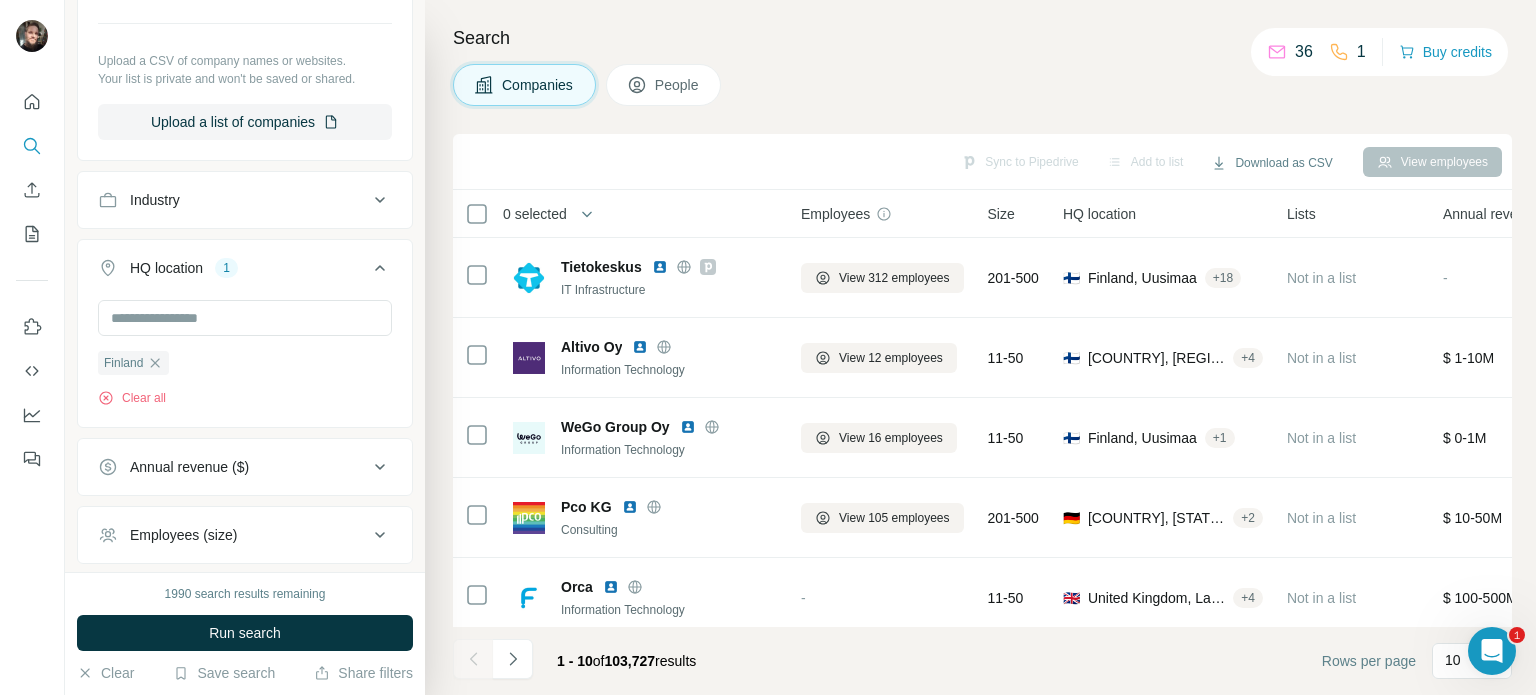 scroll, scrollTop: 582, scrollLeft: 0, axis: vertical 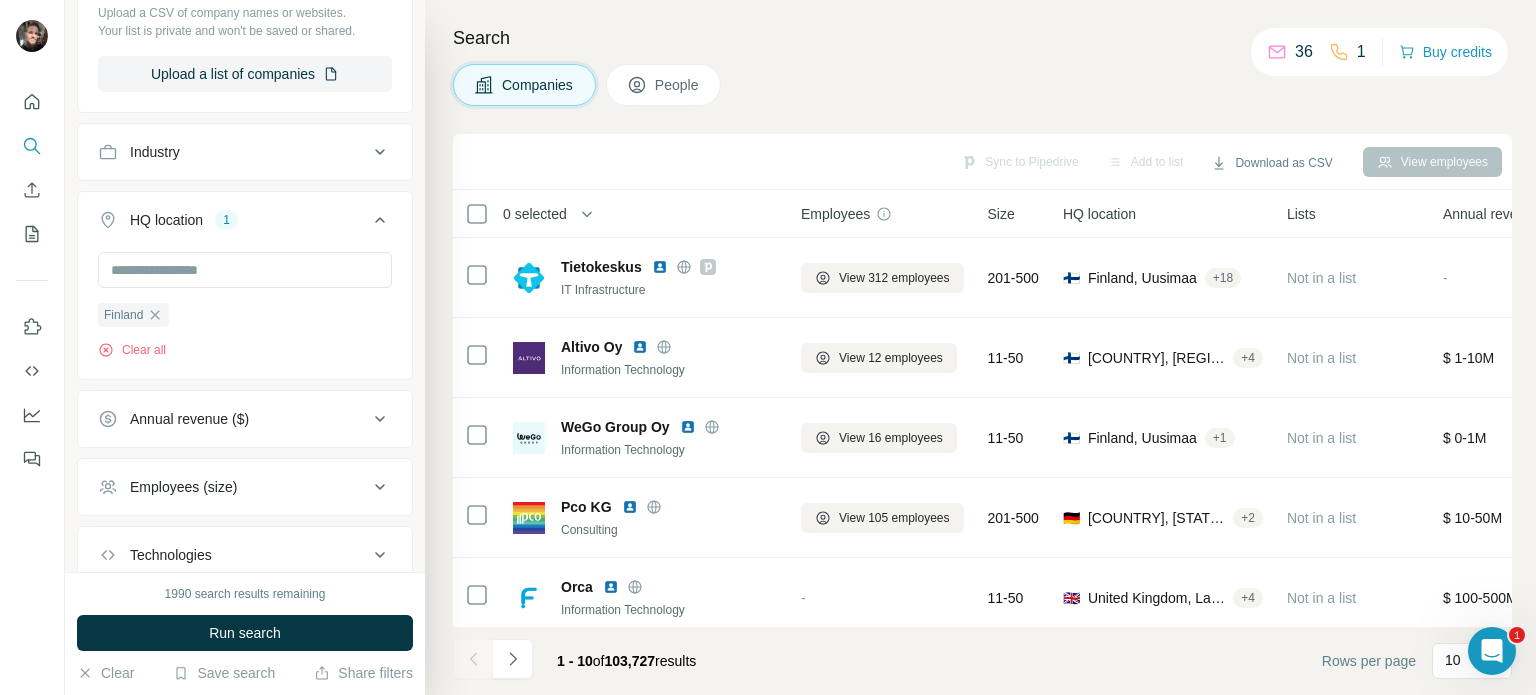 click on "Annual revenue ($)" at bounding box center (189, 419) 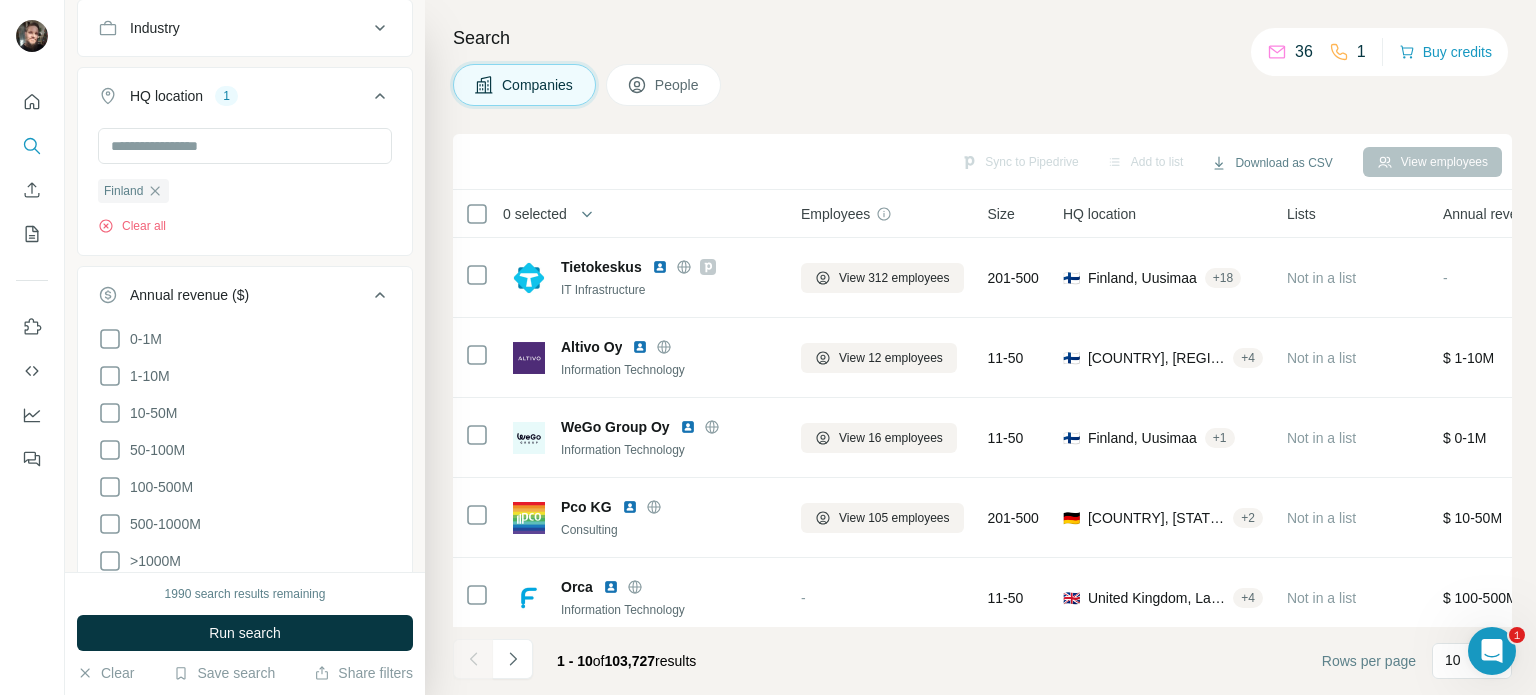 scroll, scrollTop: 782, scrollLeft: 0, axis: vertical 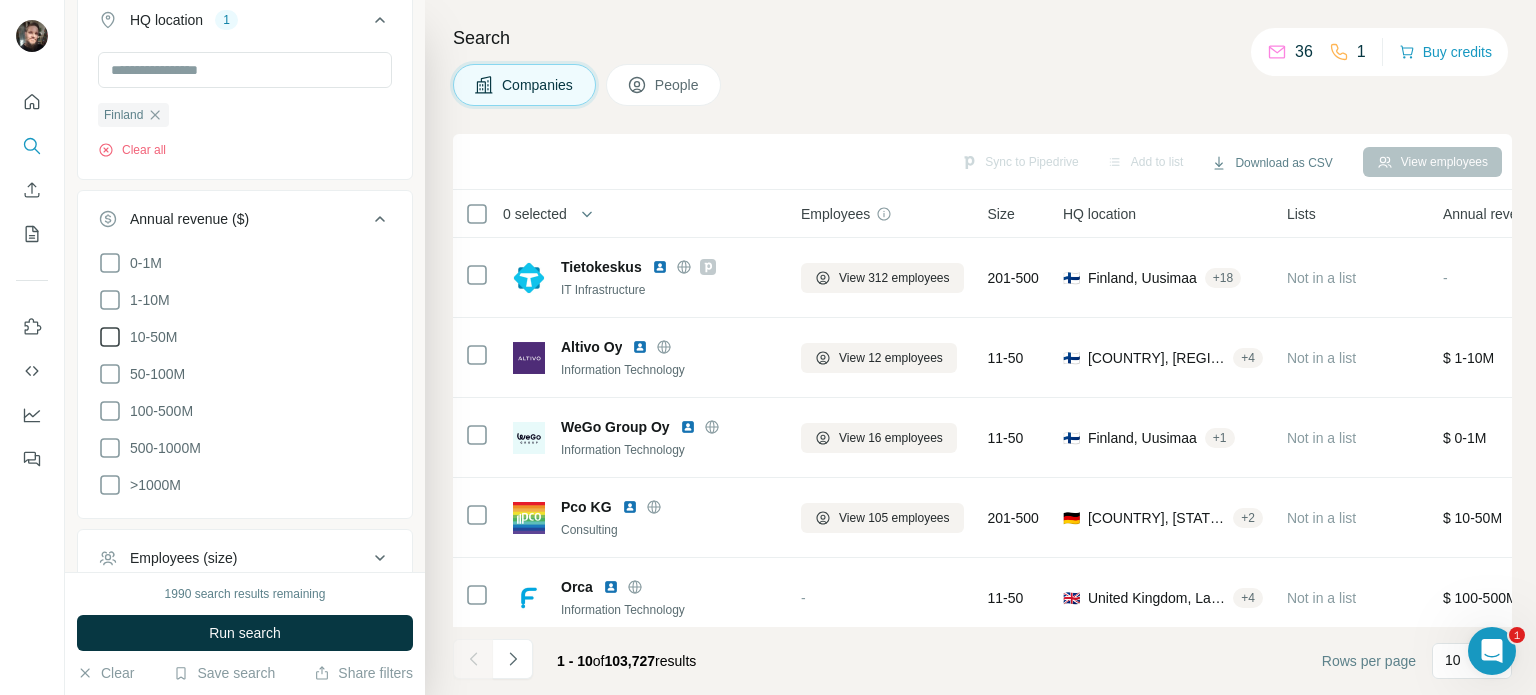 click 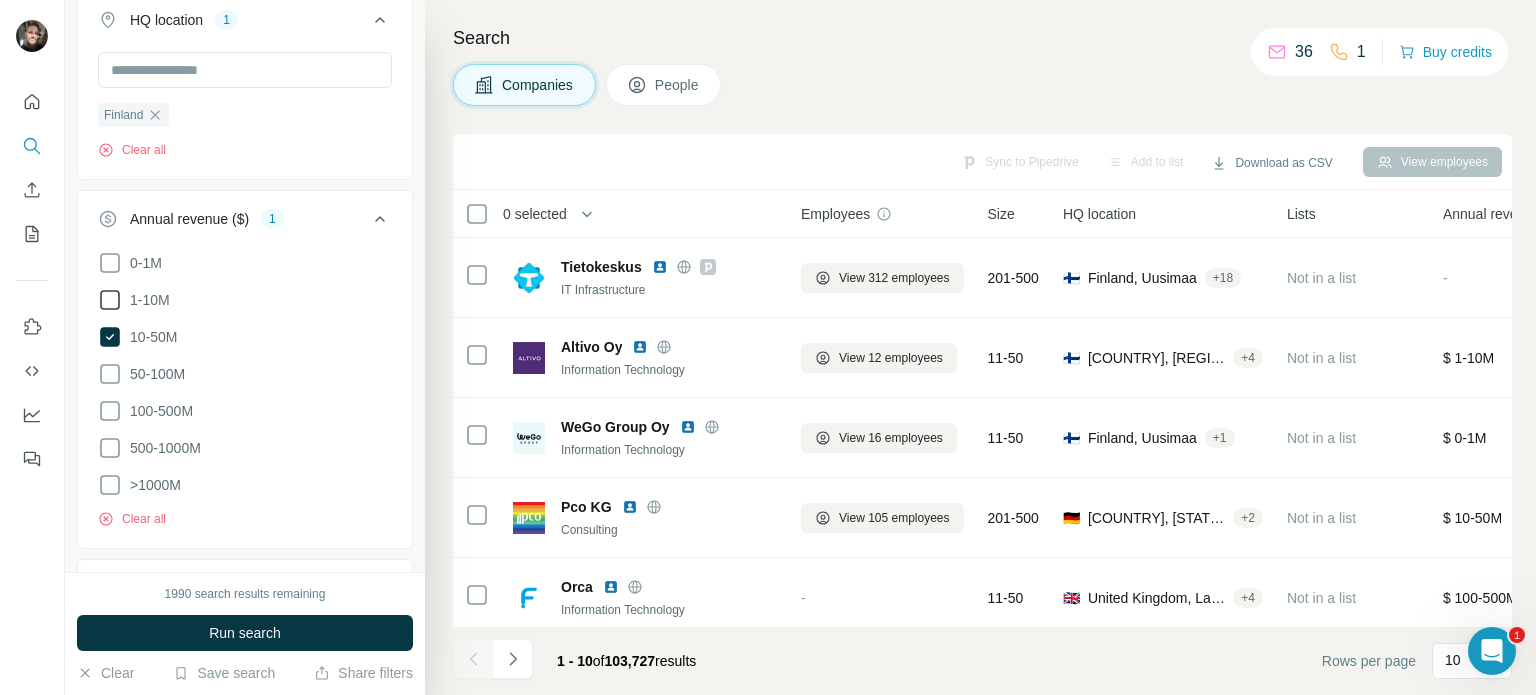 click 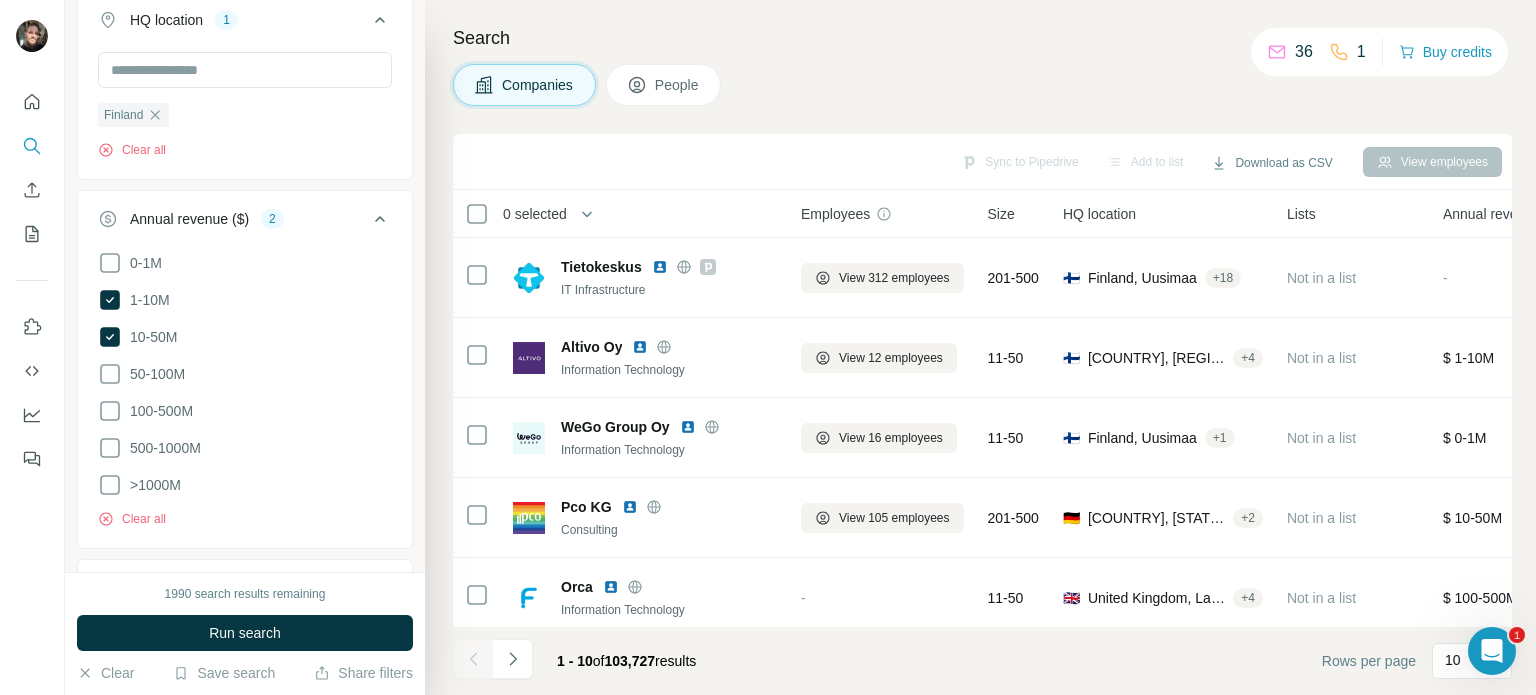 click on "Annual revenue ($)" at bounding box center [189, 219] 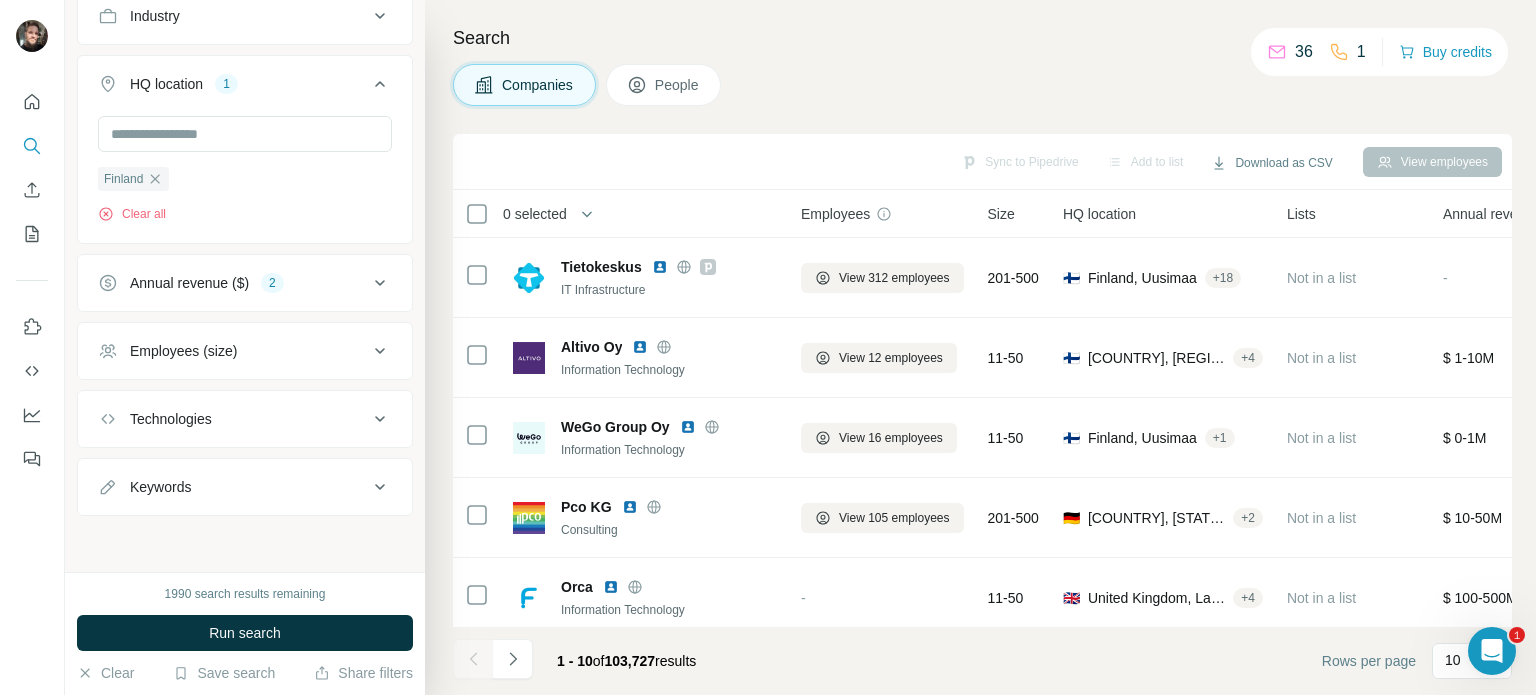 scroll, scrollTop: 714, scrollLeft: 0, axis: vertical 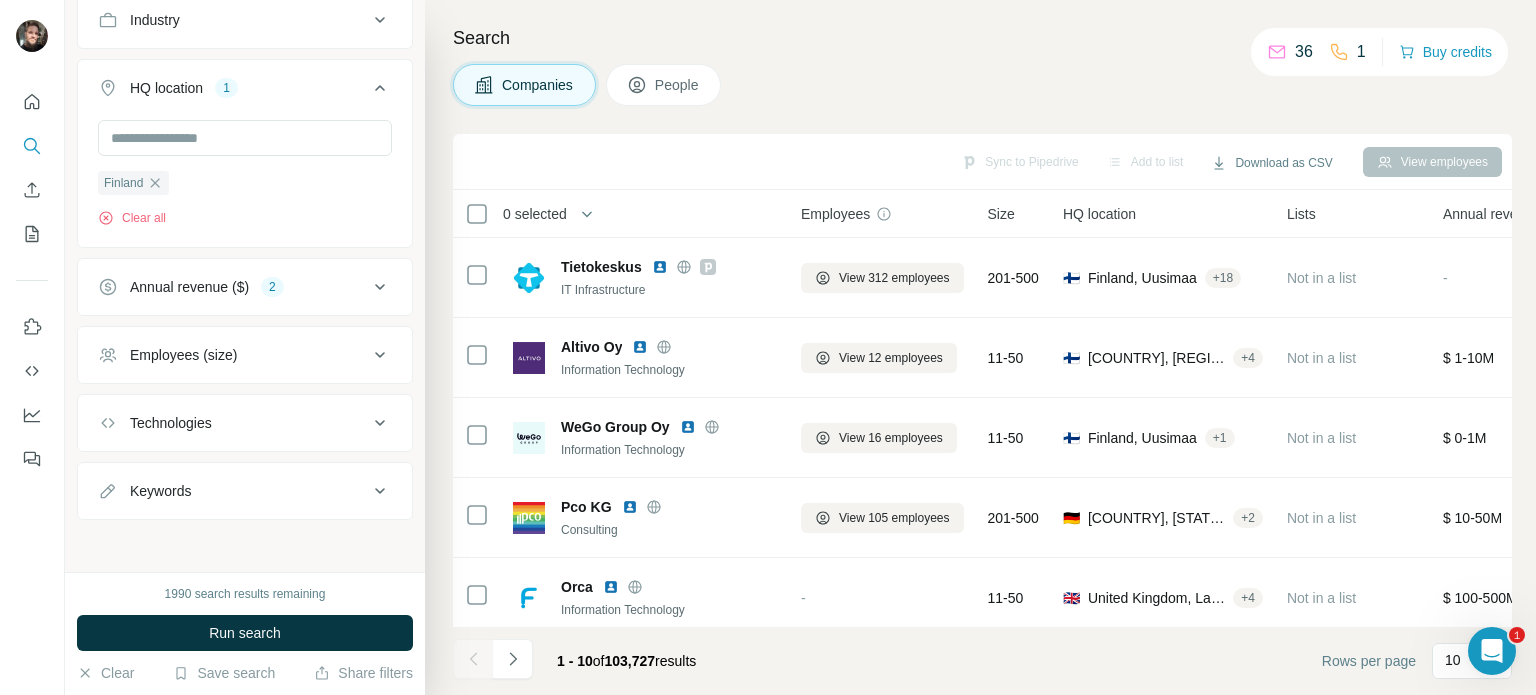 click on "Employees (size)" at bounding box center (183, 355) 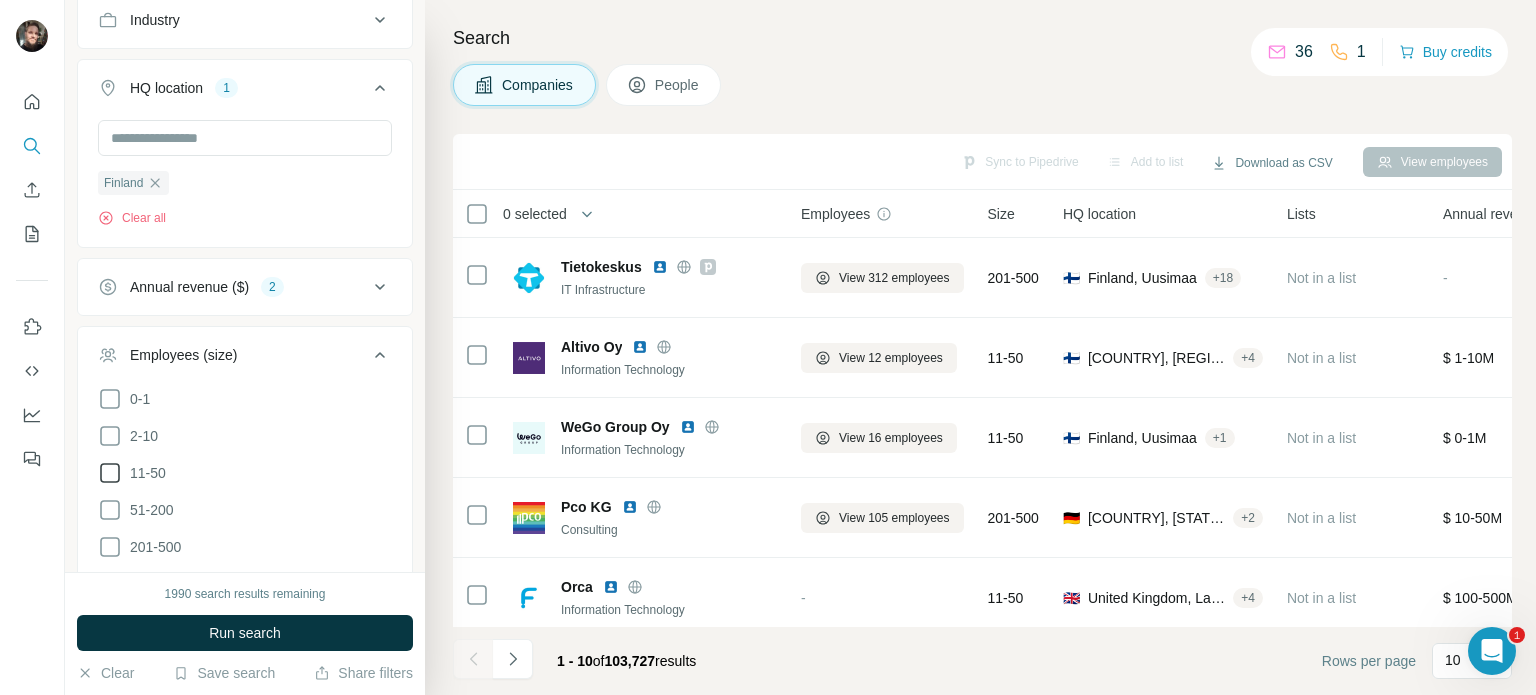 click on "11-50" at bounding box center (144, 473) 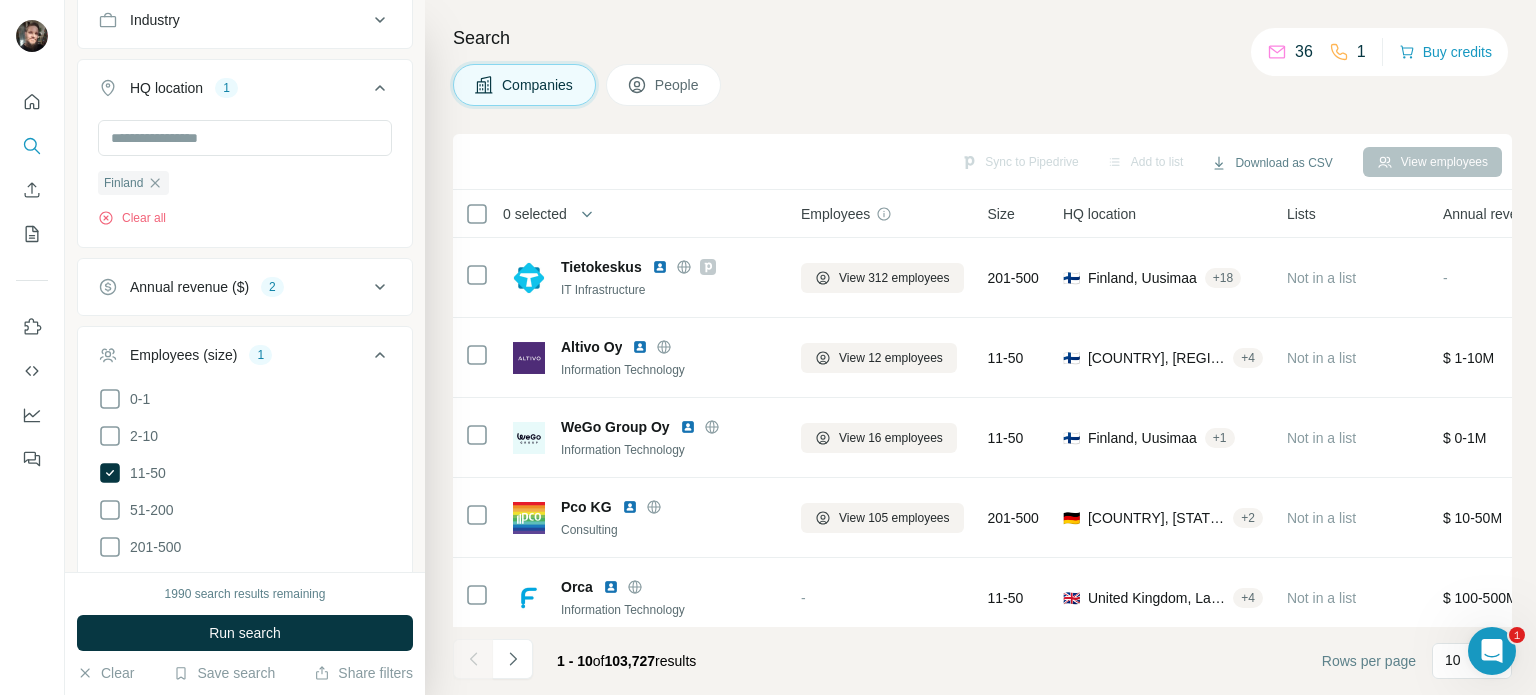 click at bounding box center [32, 347] 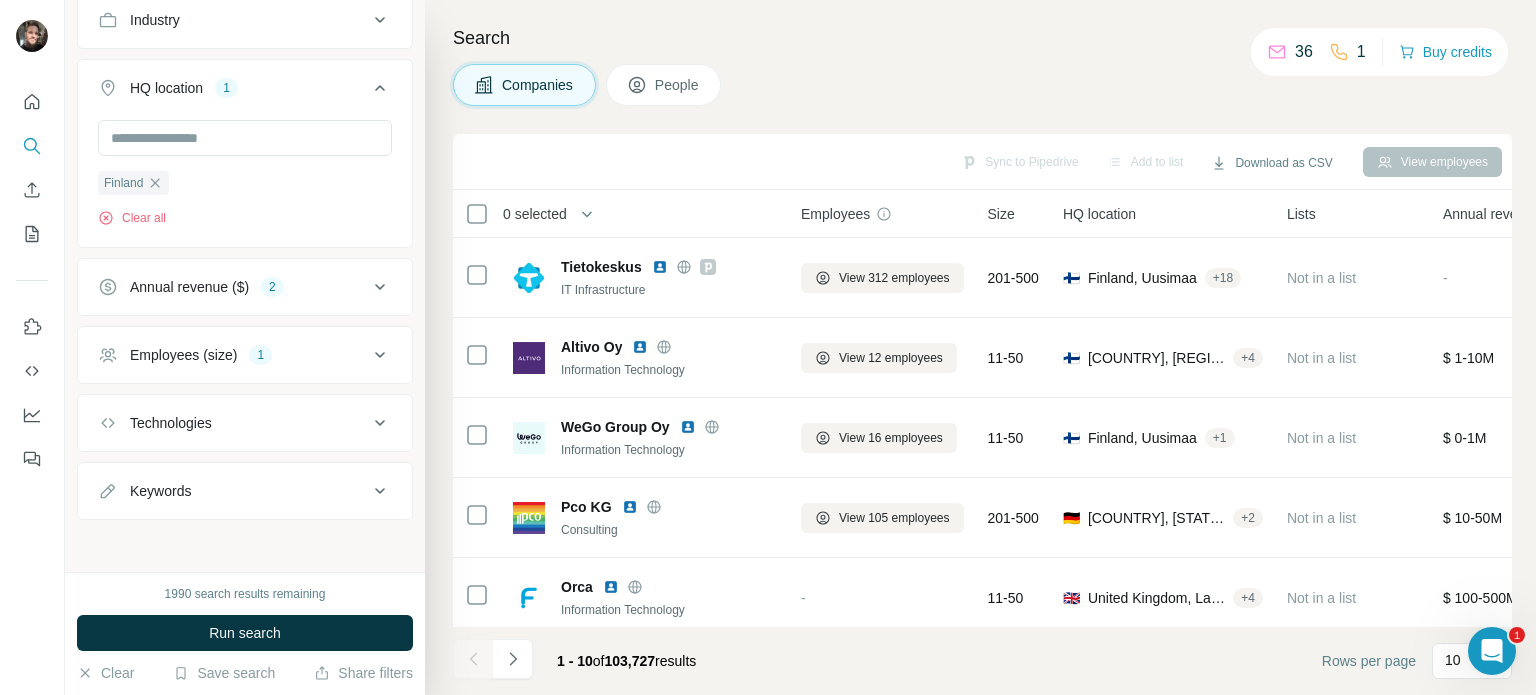 click on "Technologies" at bounding box center (233, 423) 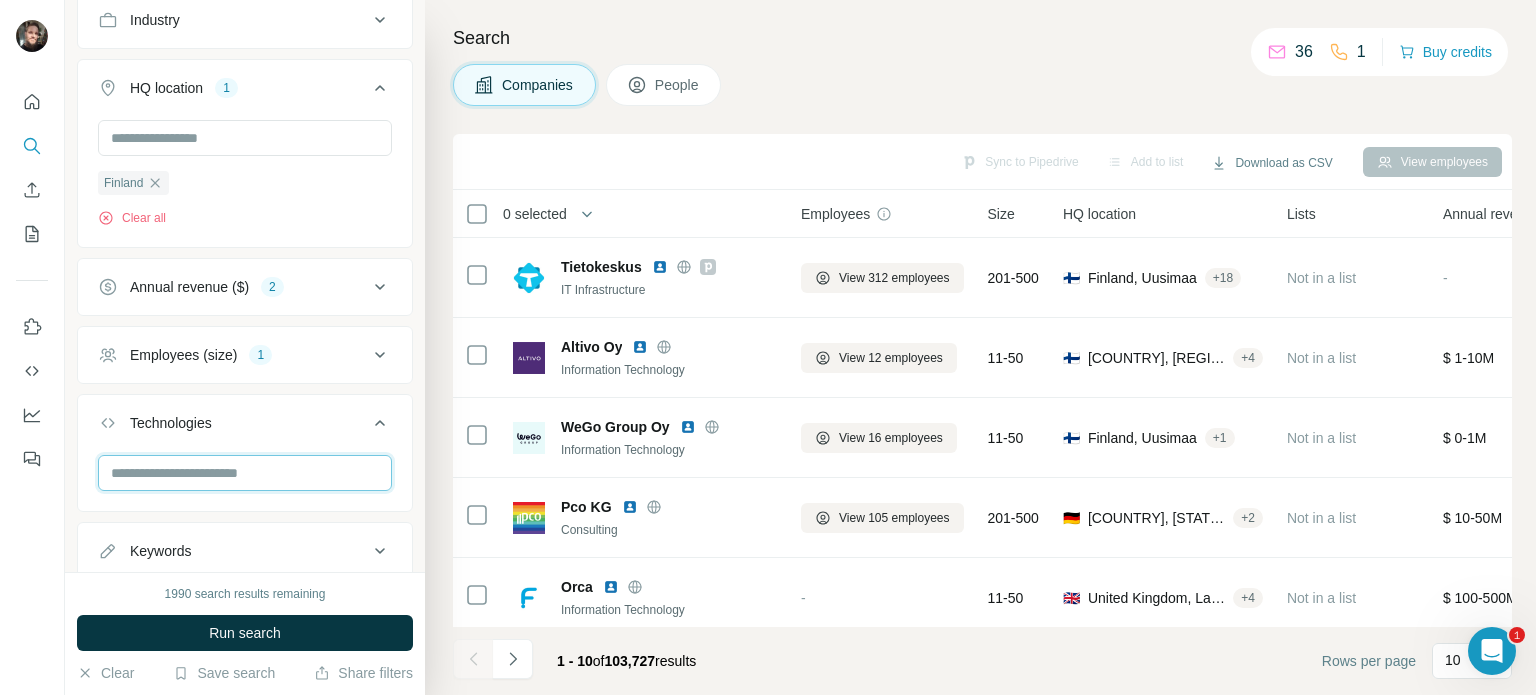 click at bounding box center (245, 473) 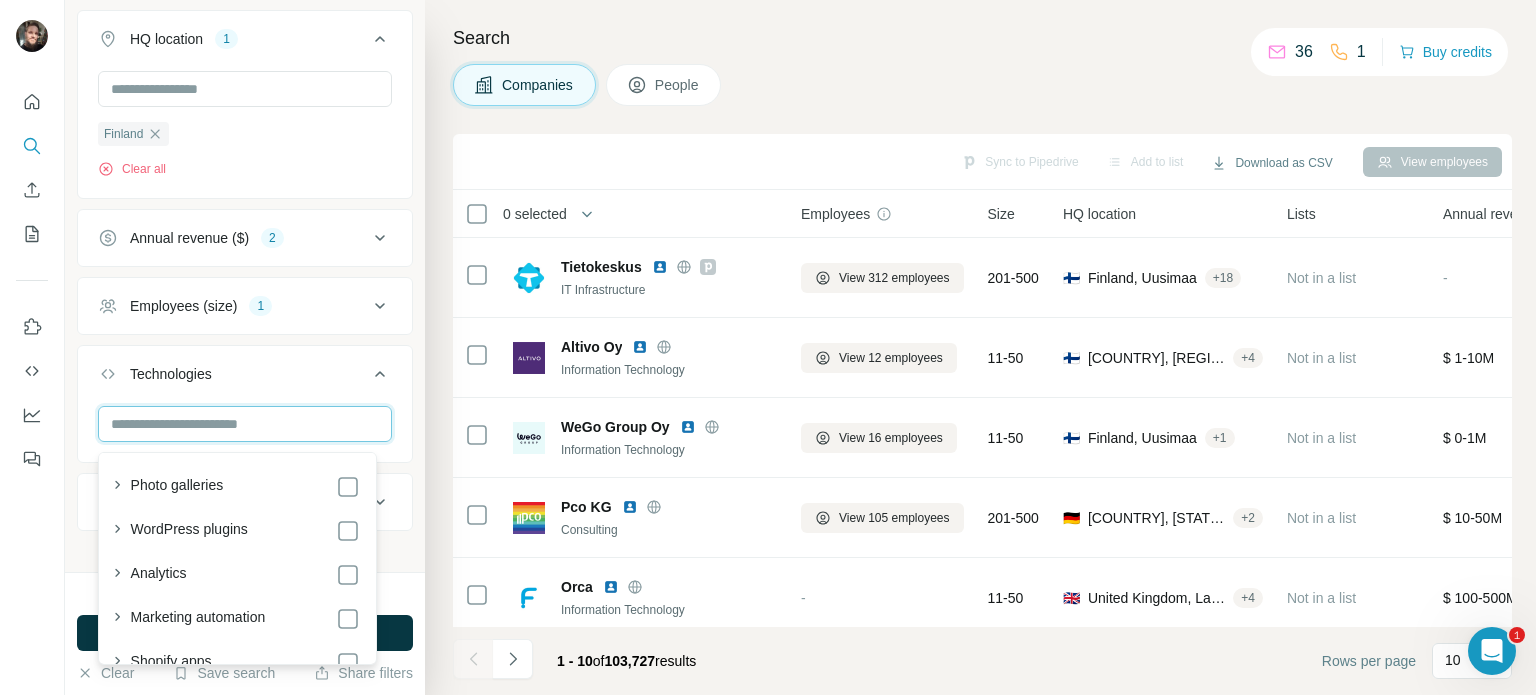 scroll, scrollTop: 774, scrollLeft: 0, axis: vertical 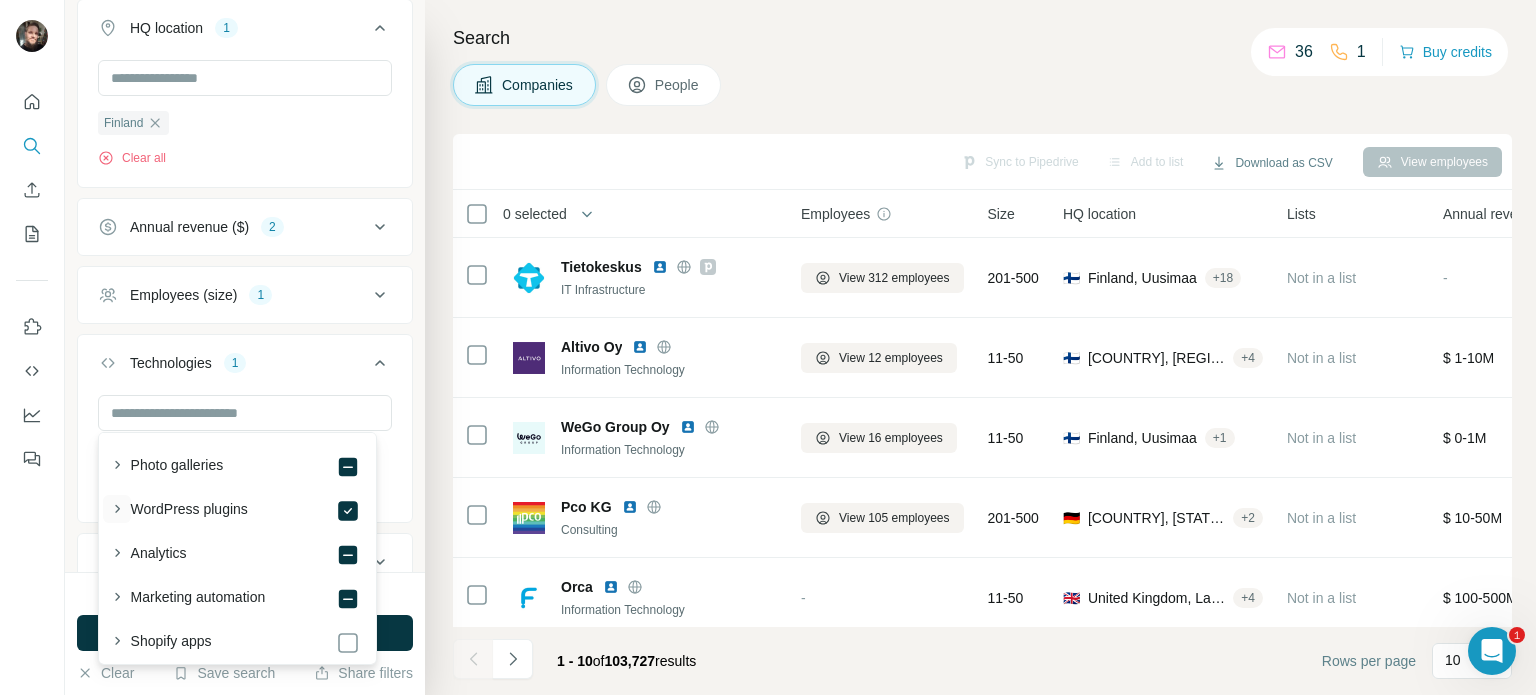 click 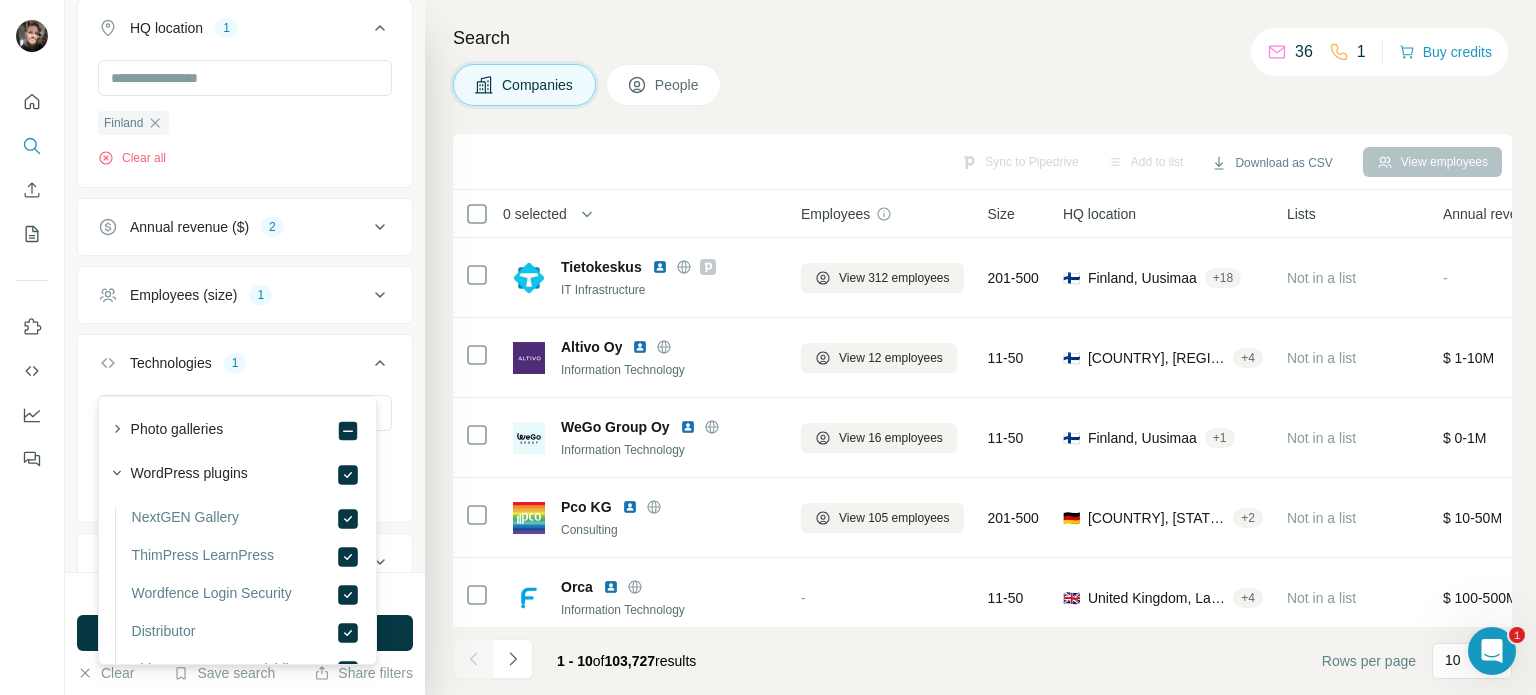 scroll, scrollTop: 846, scrollLeft: 0, axis: vertical 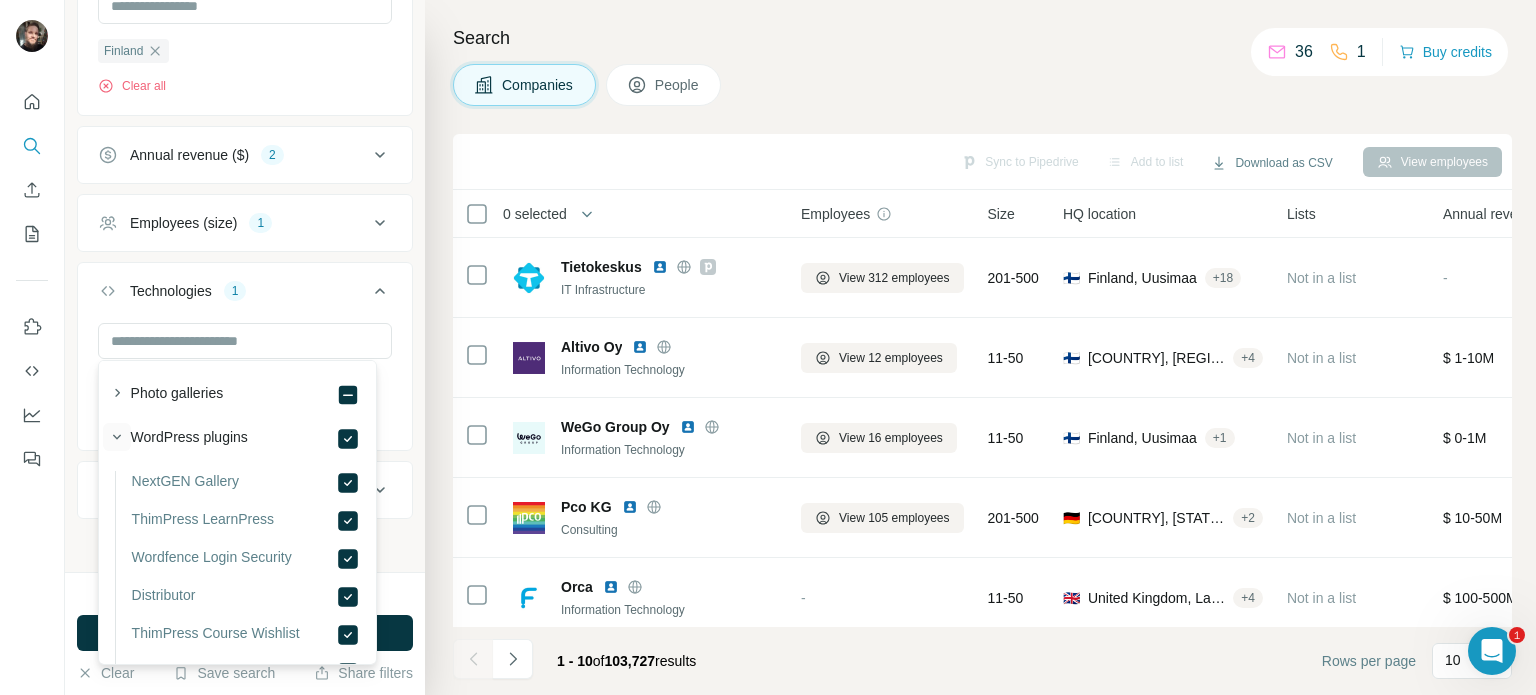 click 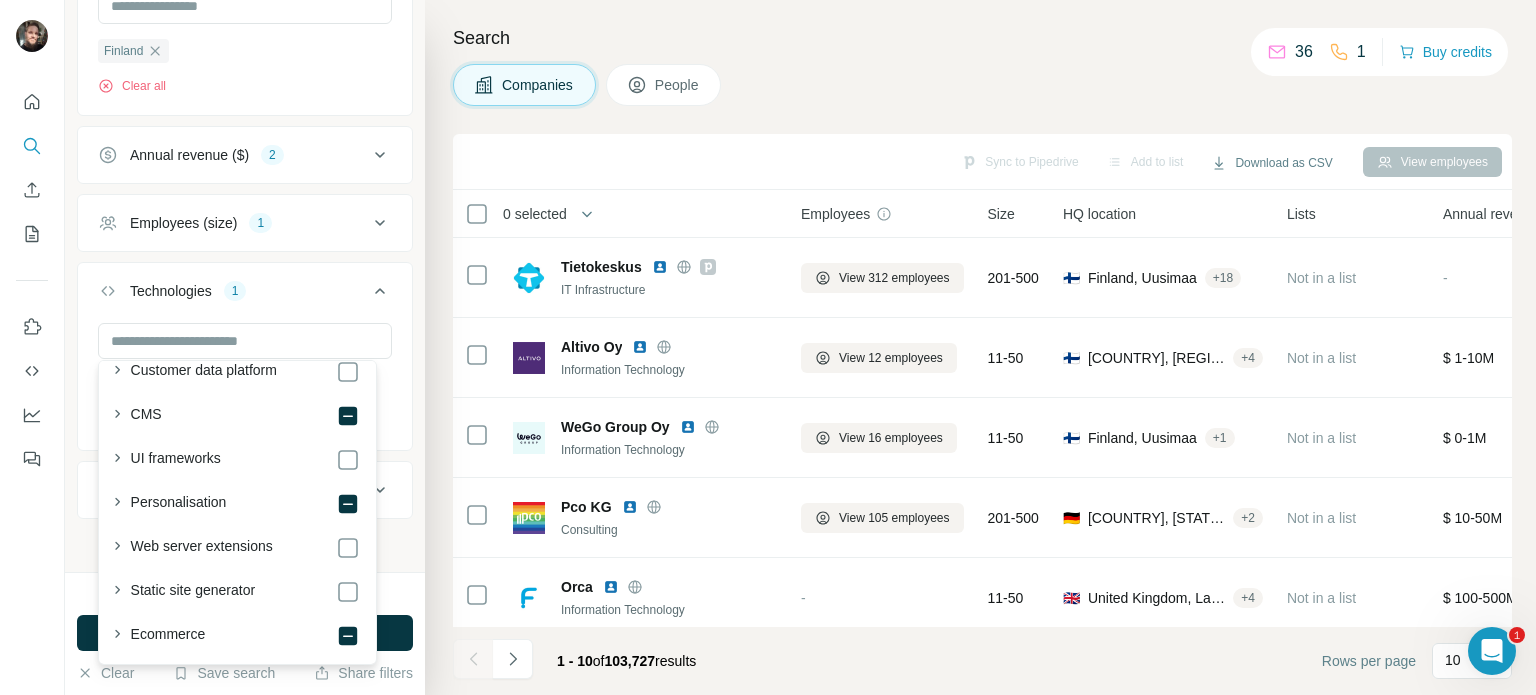 scroll, scrollTop: 300, scrollLeft: 0, axis: vertical 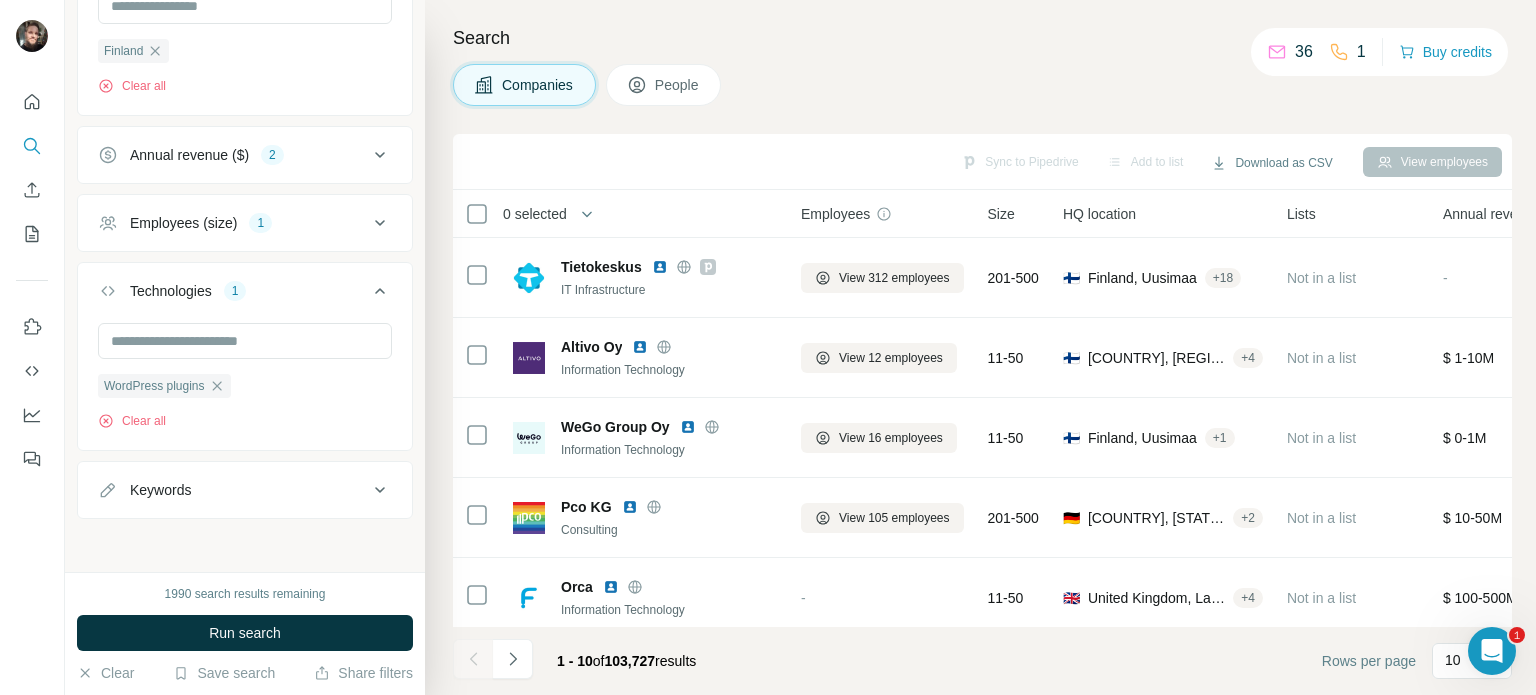 click on "Technologies 1" at bounding box center (233, 291) 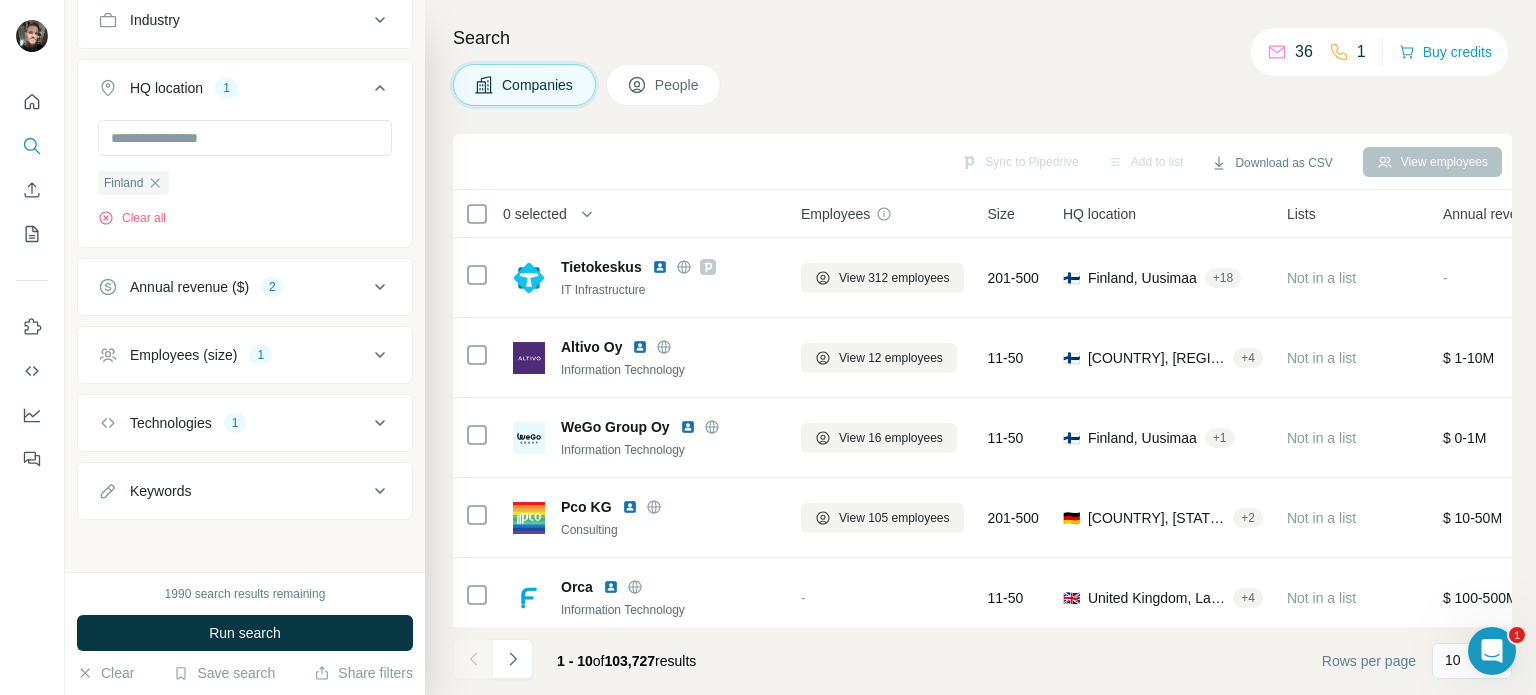click on "Keywords" at bounding box center (233, 491) 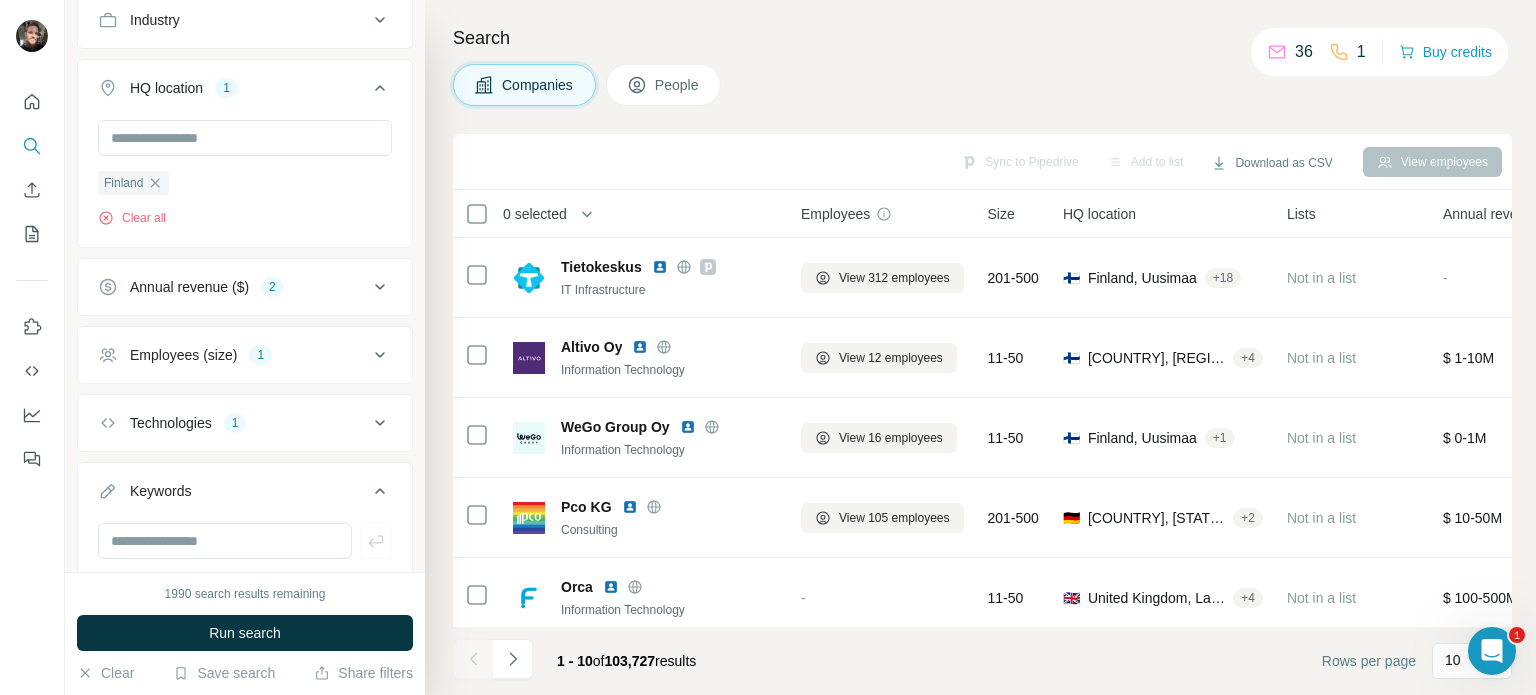 click on "Keywords" at bounding box center (233, 491) 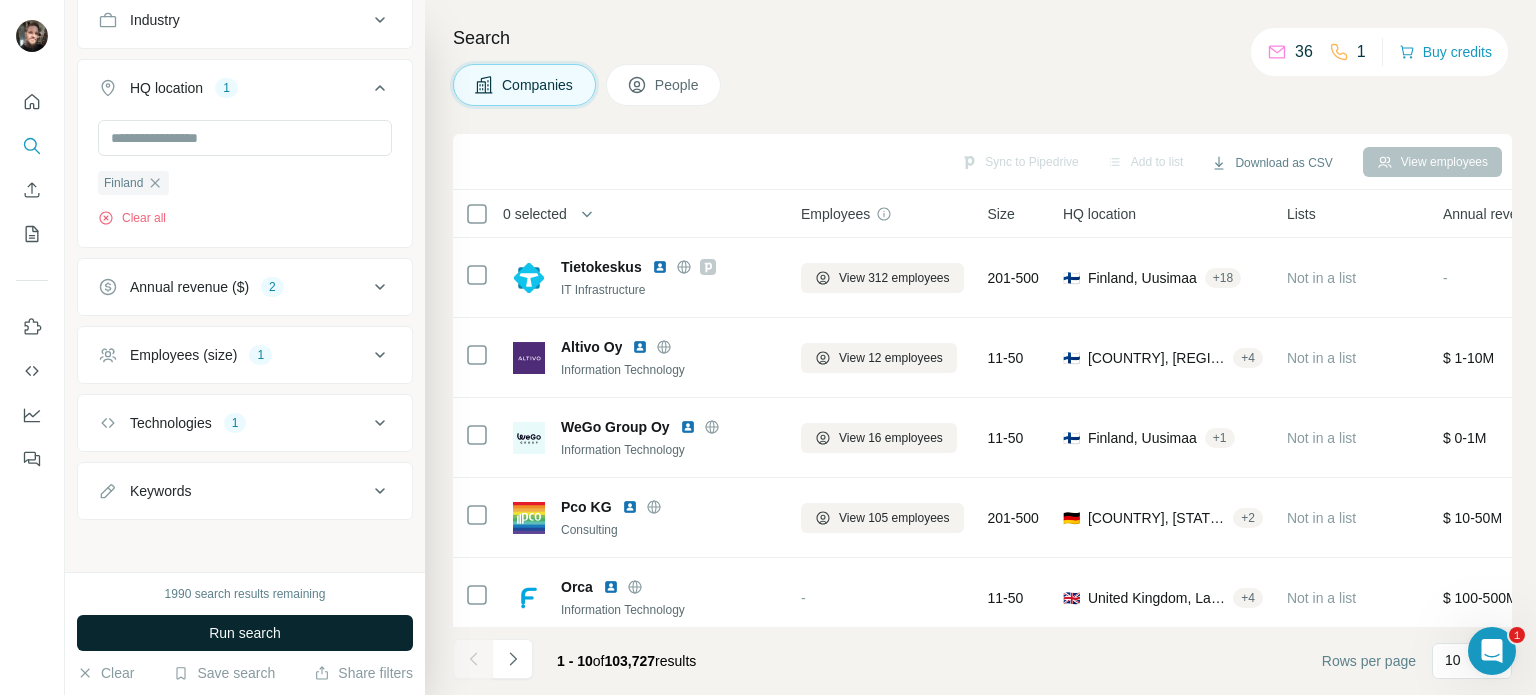 click on "Run search" at bounding box center (245, 633) 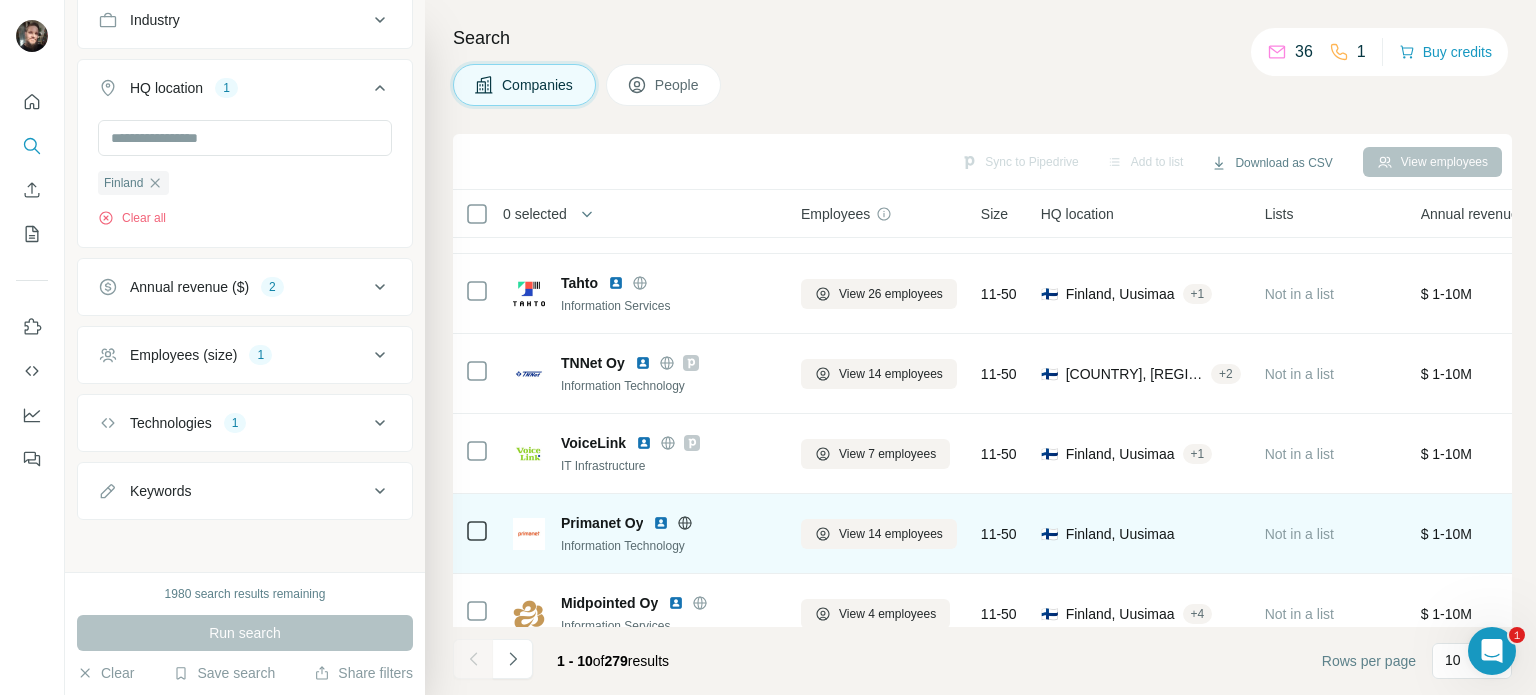 scroll, scrollTop: 0, scrollLeft: 0, axis: both 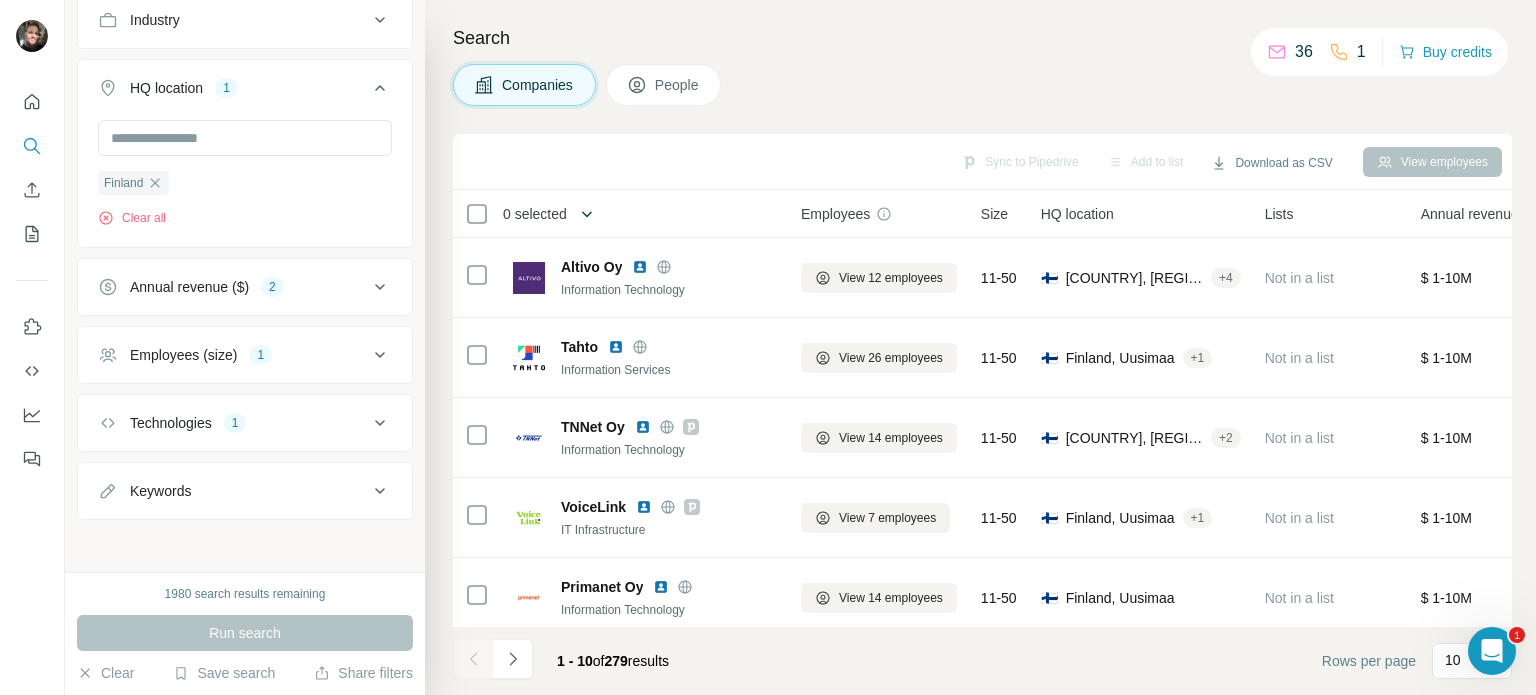 click 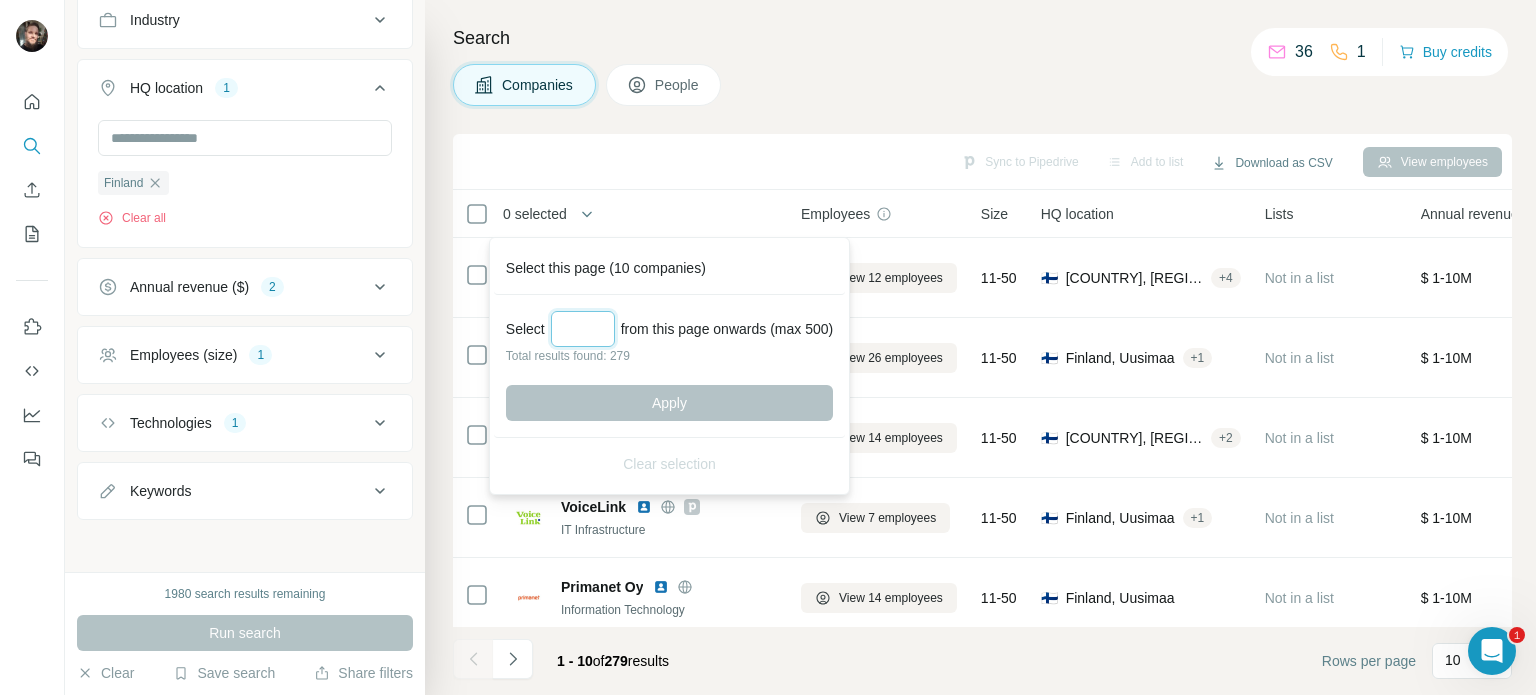 click at bounding box center (583, 329) 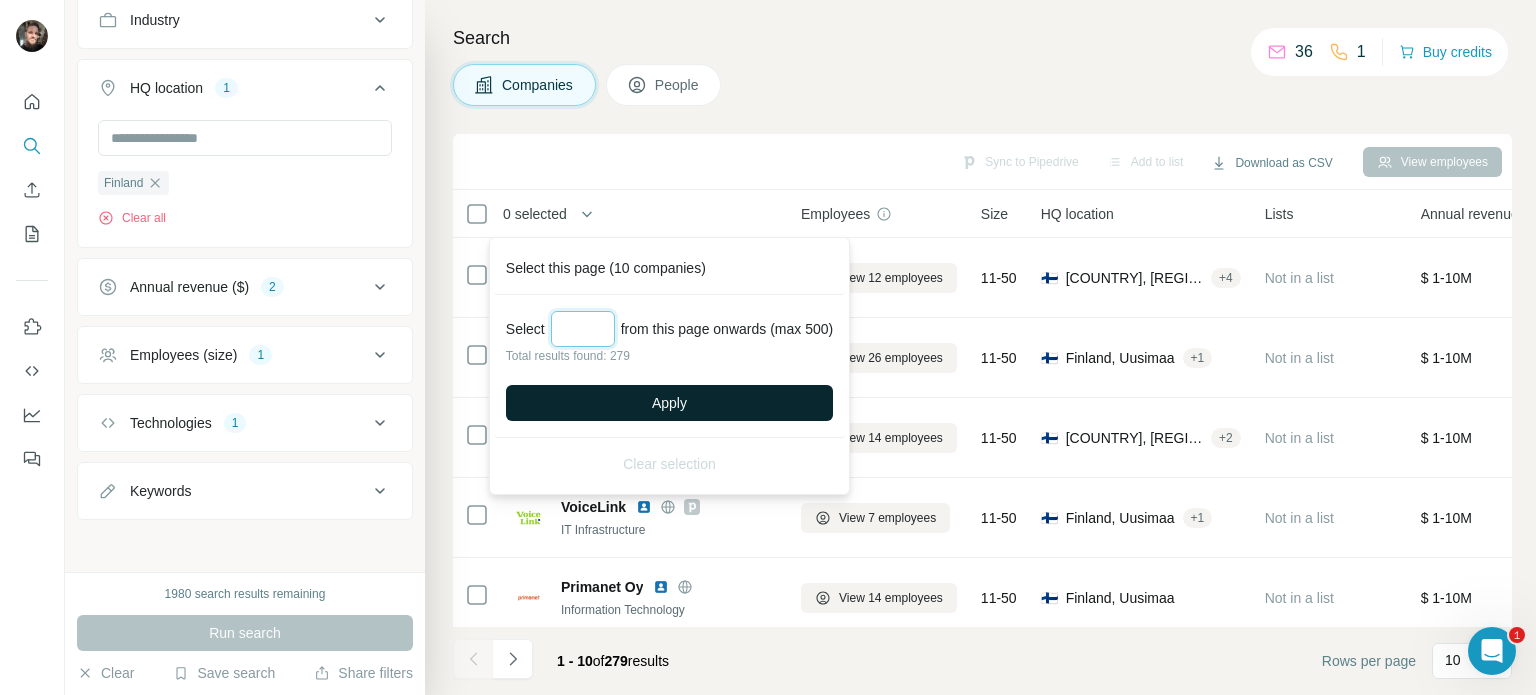 type on "***" 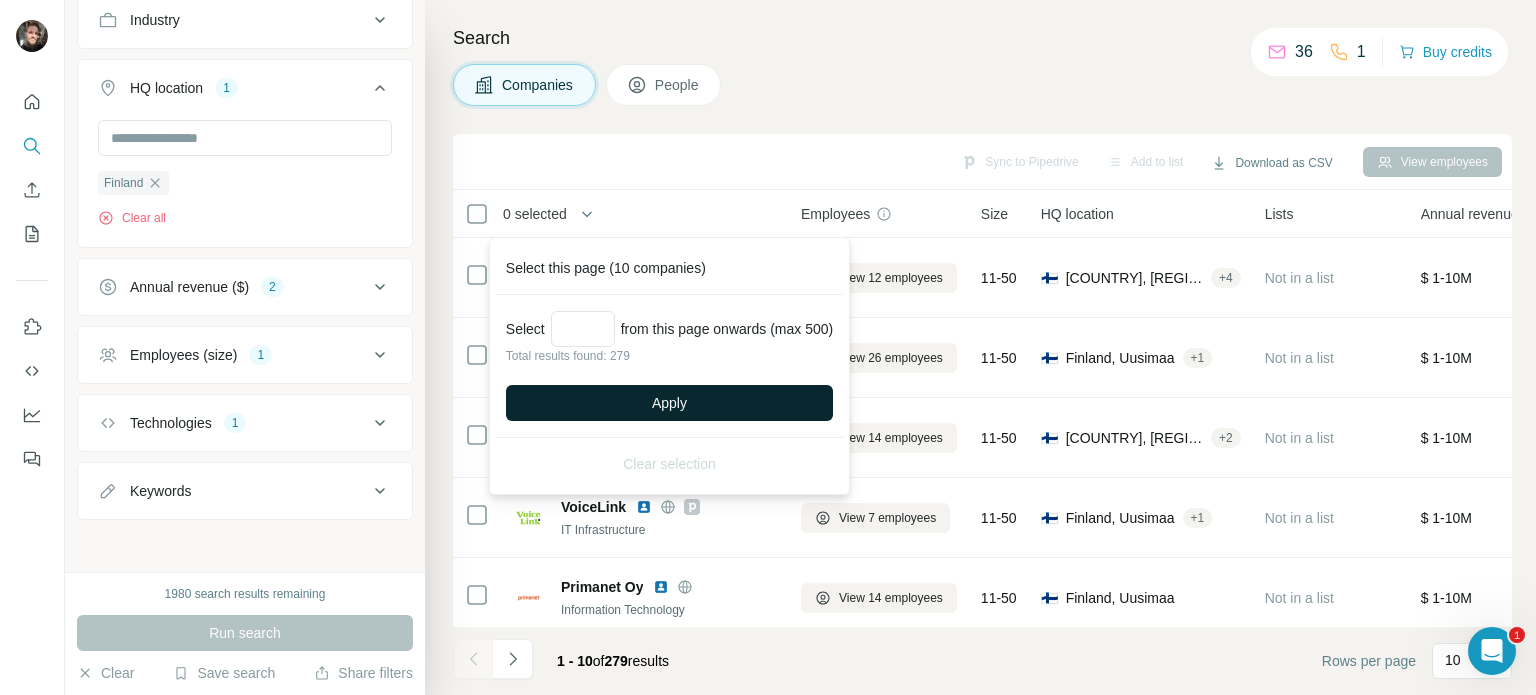click on "Apply" at bounding box center [669, 403] 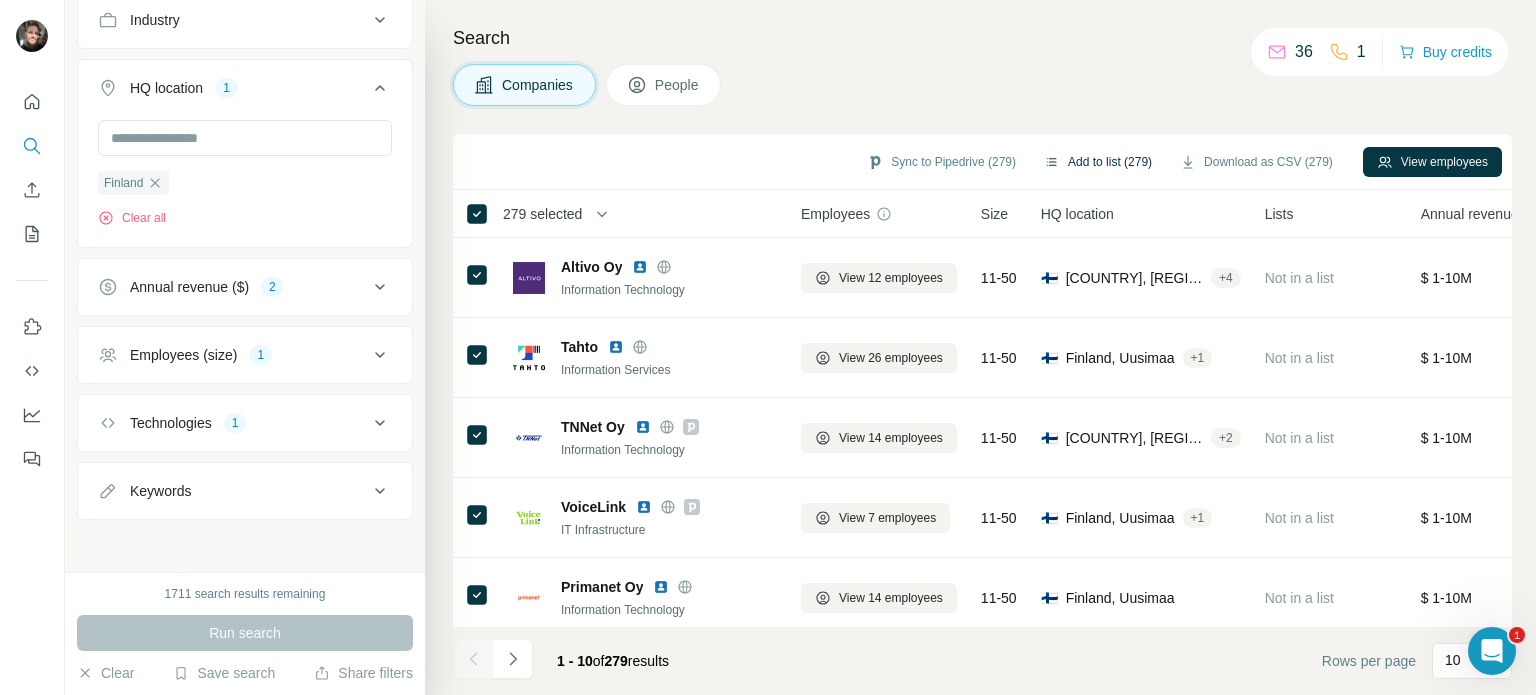 click on "Add to list (279)" at bounding box center (1098, 162) 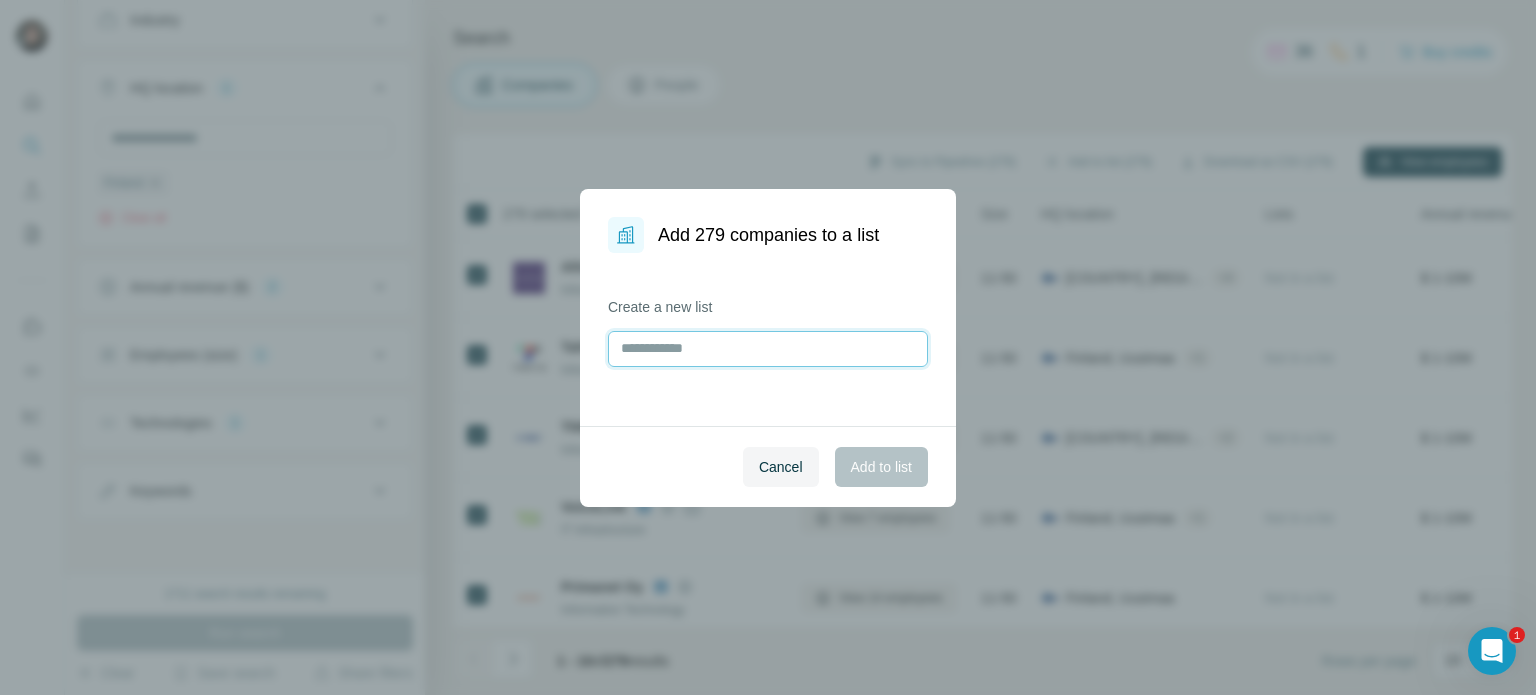 click at bounding box center [768, 349] 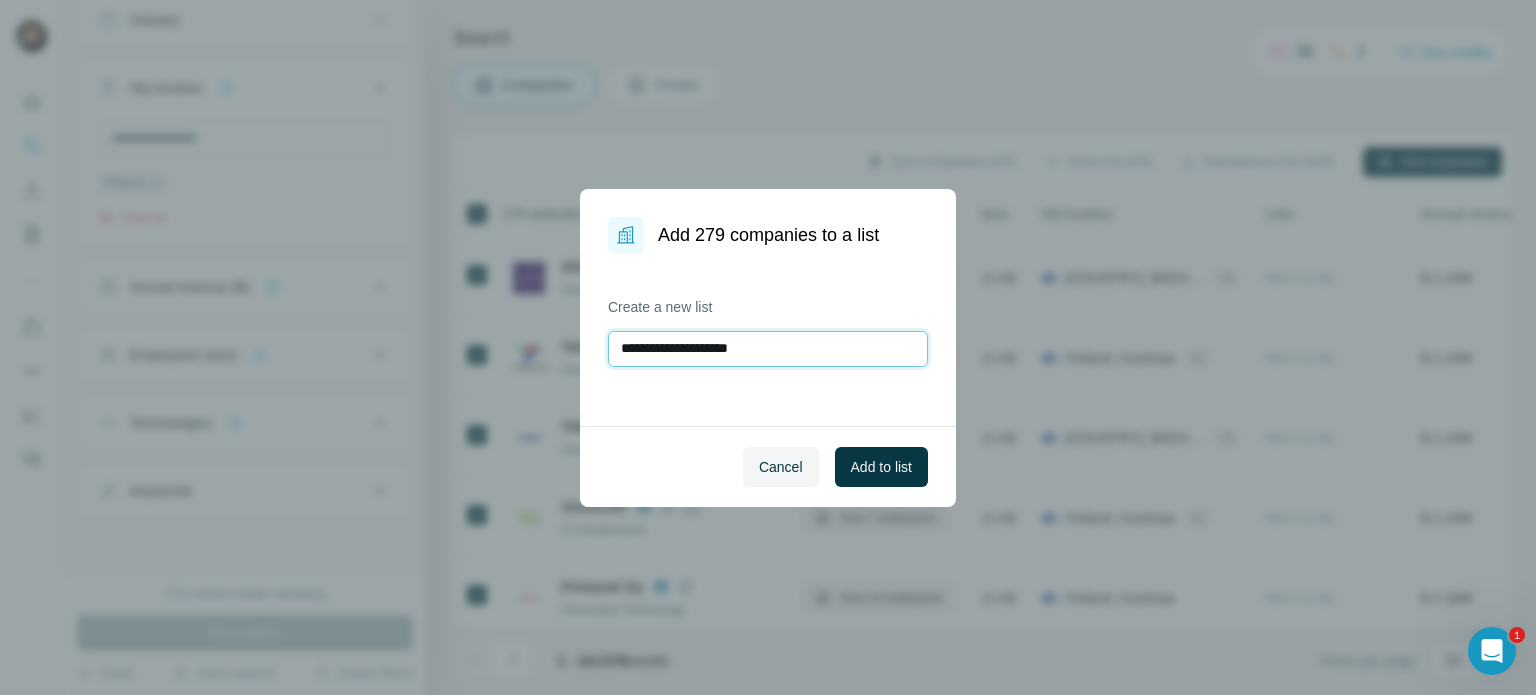 type on "**********" 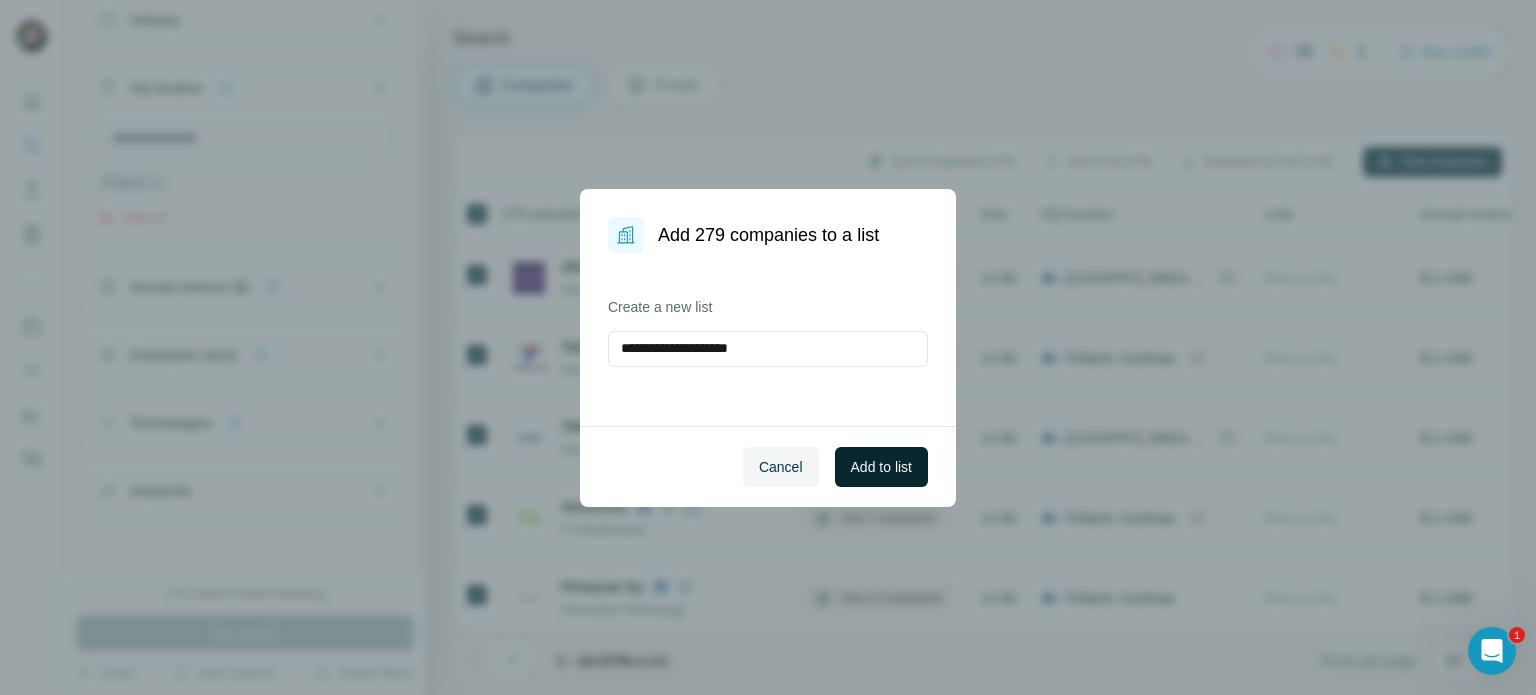click on "Add to list" at bounding box center [881, 467] 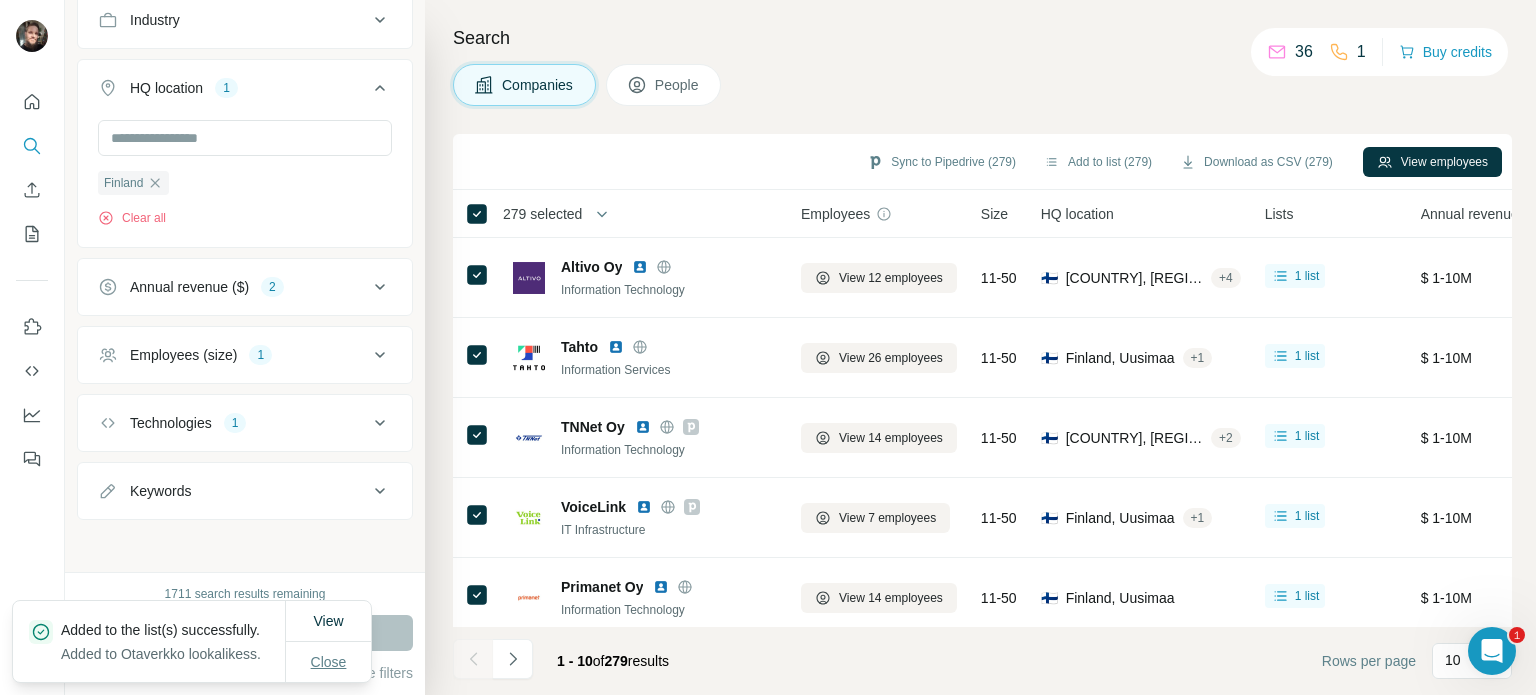 click on "Close" at bounding box center [329, 662] 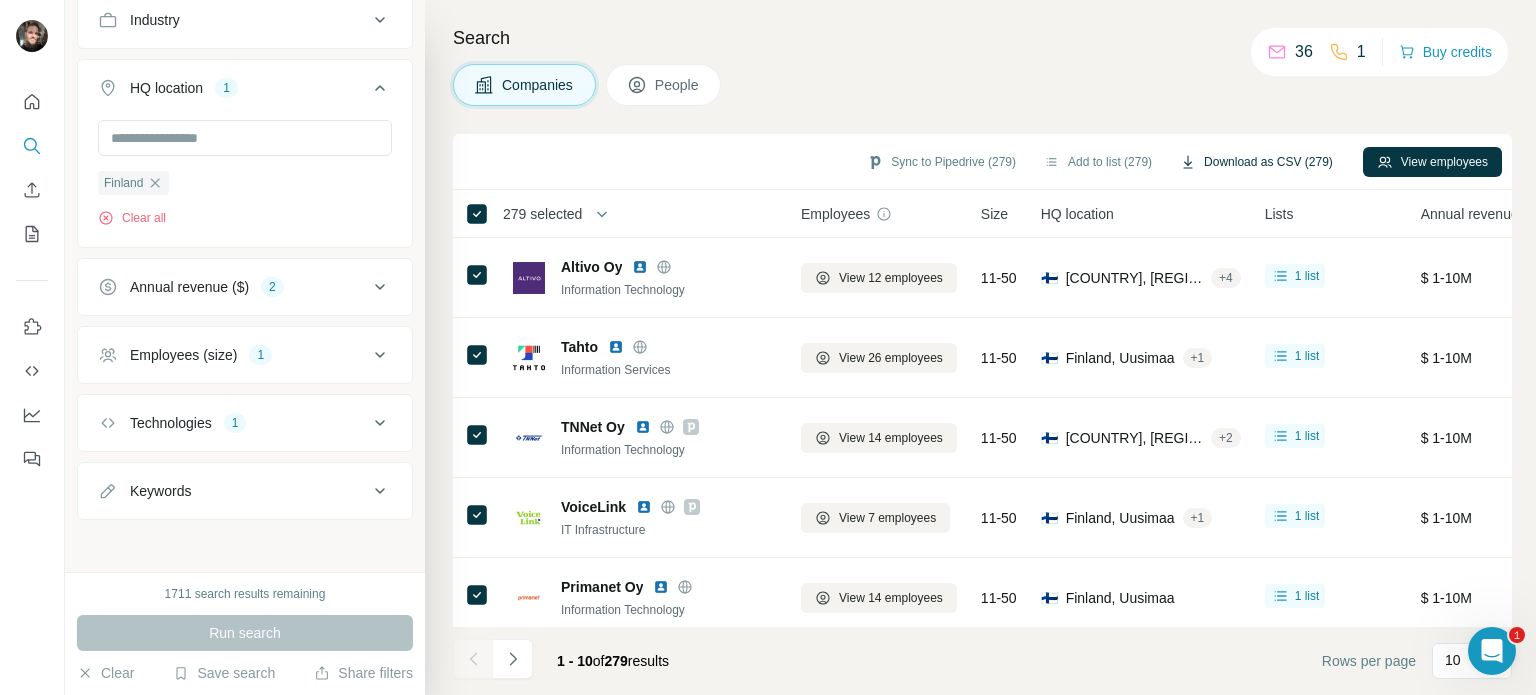 click on "Download as CSV (279)" at bounding box center [1256, 162] 